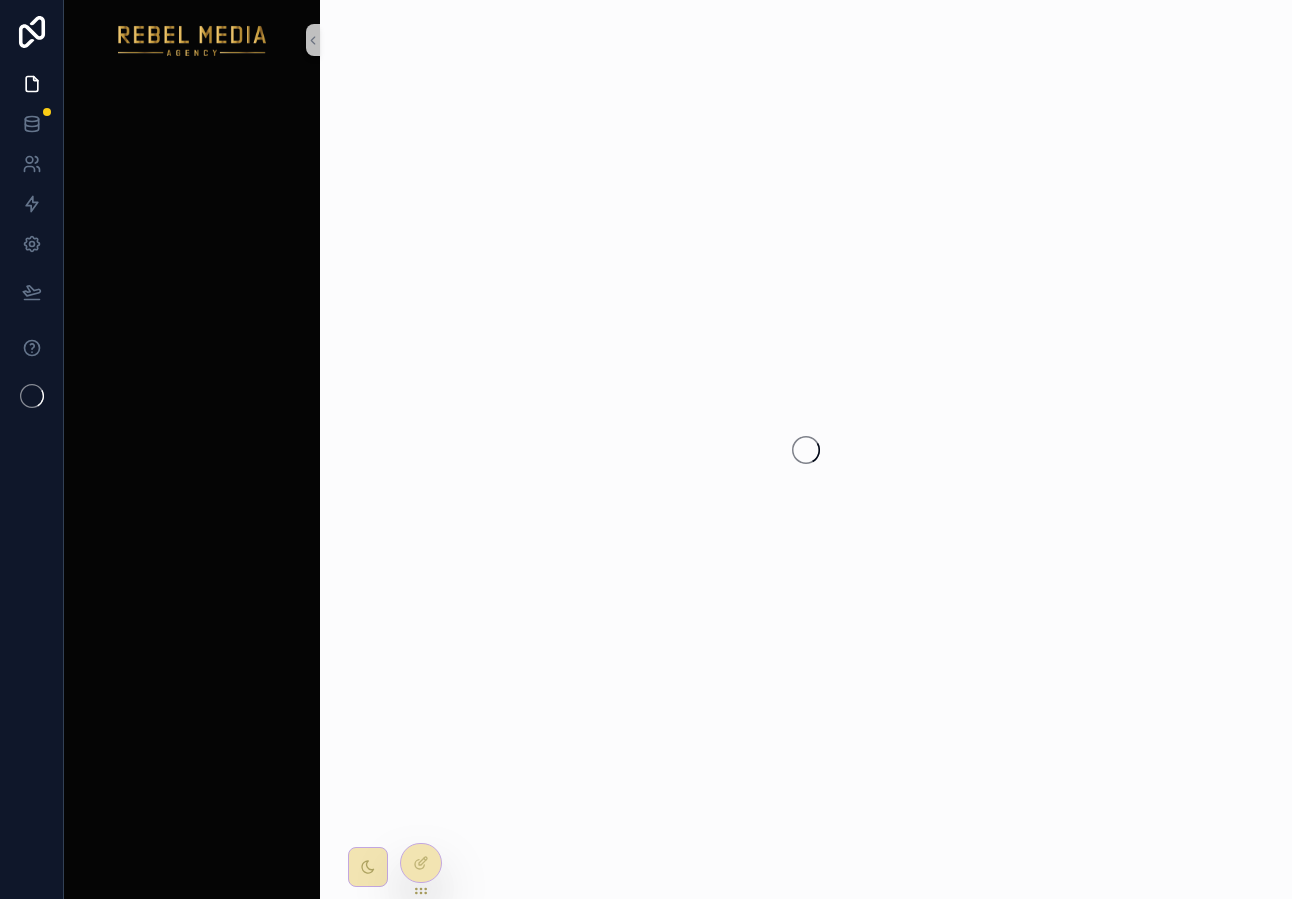 scroll, scrollTop: 0, scrollLeft: 0, axis: both 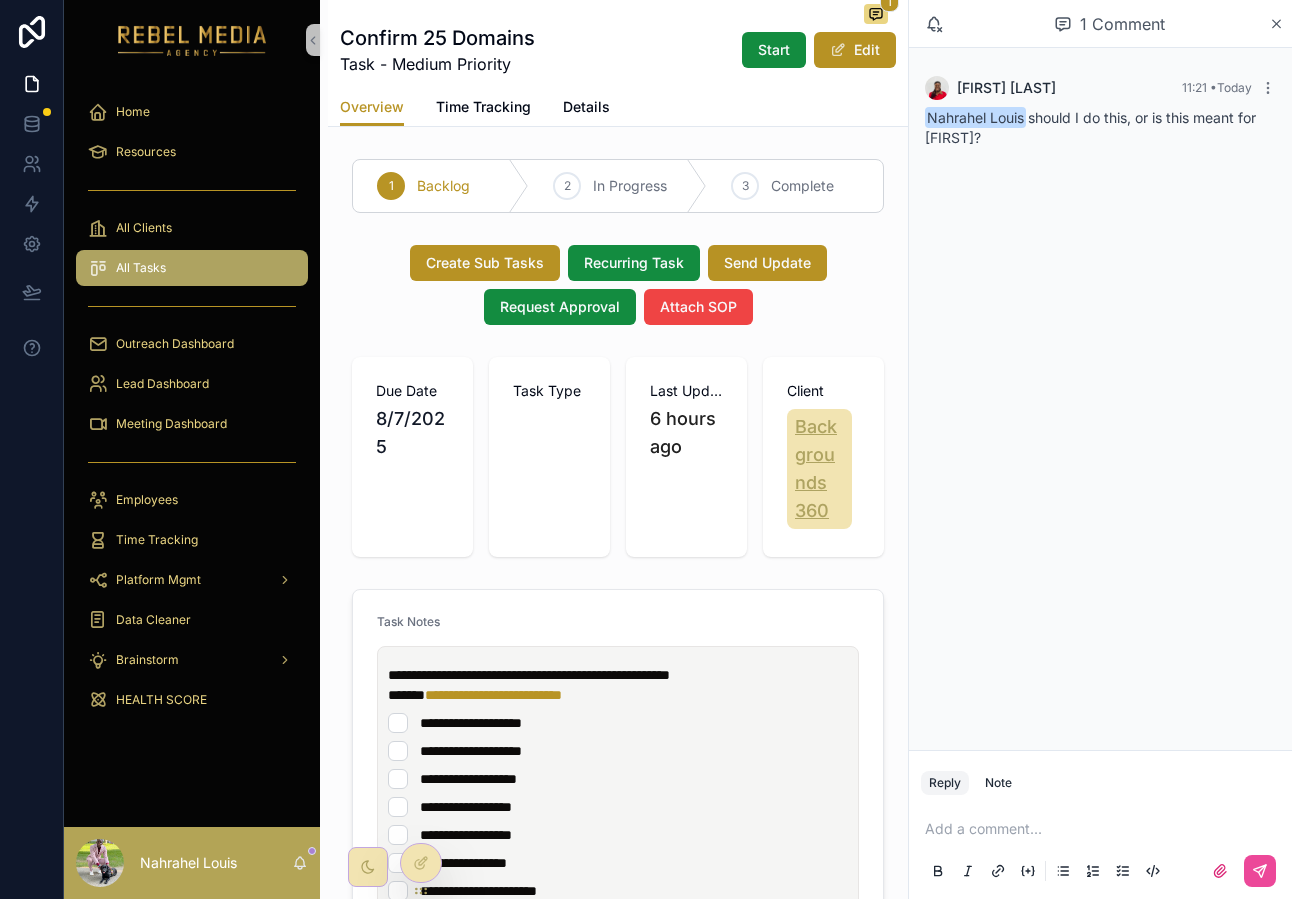 click on "Backgrounds 360" at bounding box center [819, 469] 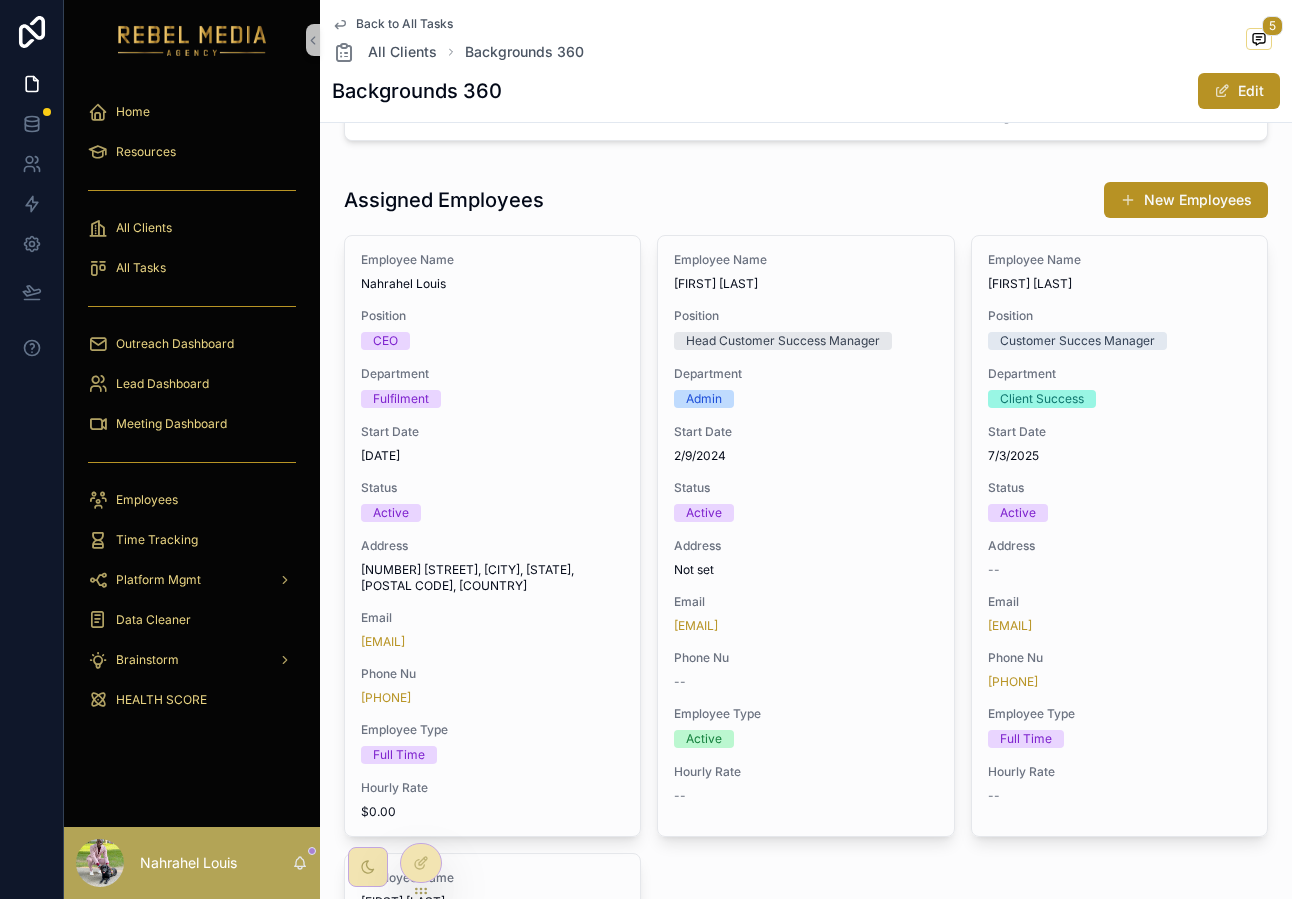 scroll, scrollTop: 0, scrollLeft: 0, axis: both 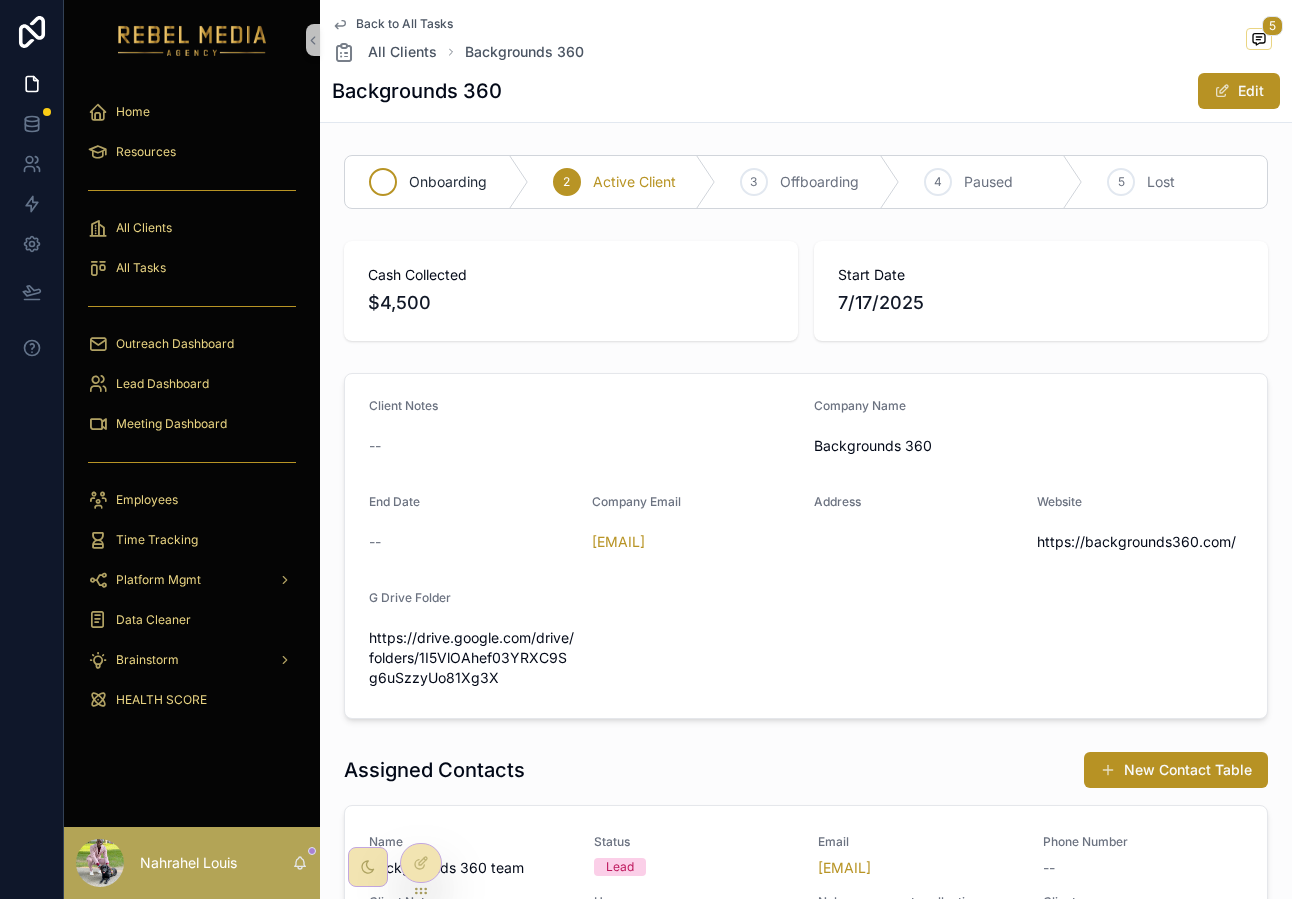 click on "Onboarding" at bounding box center [448, 182] 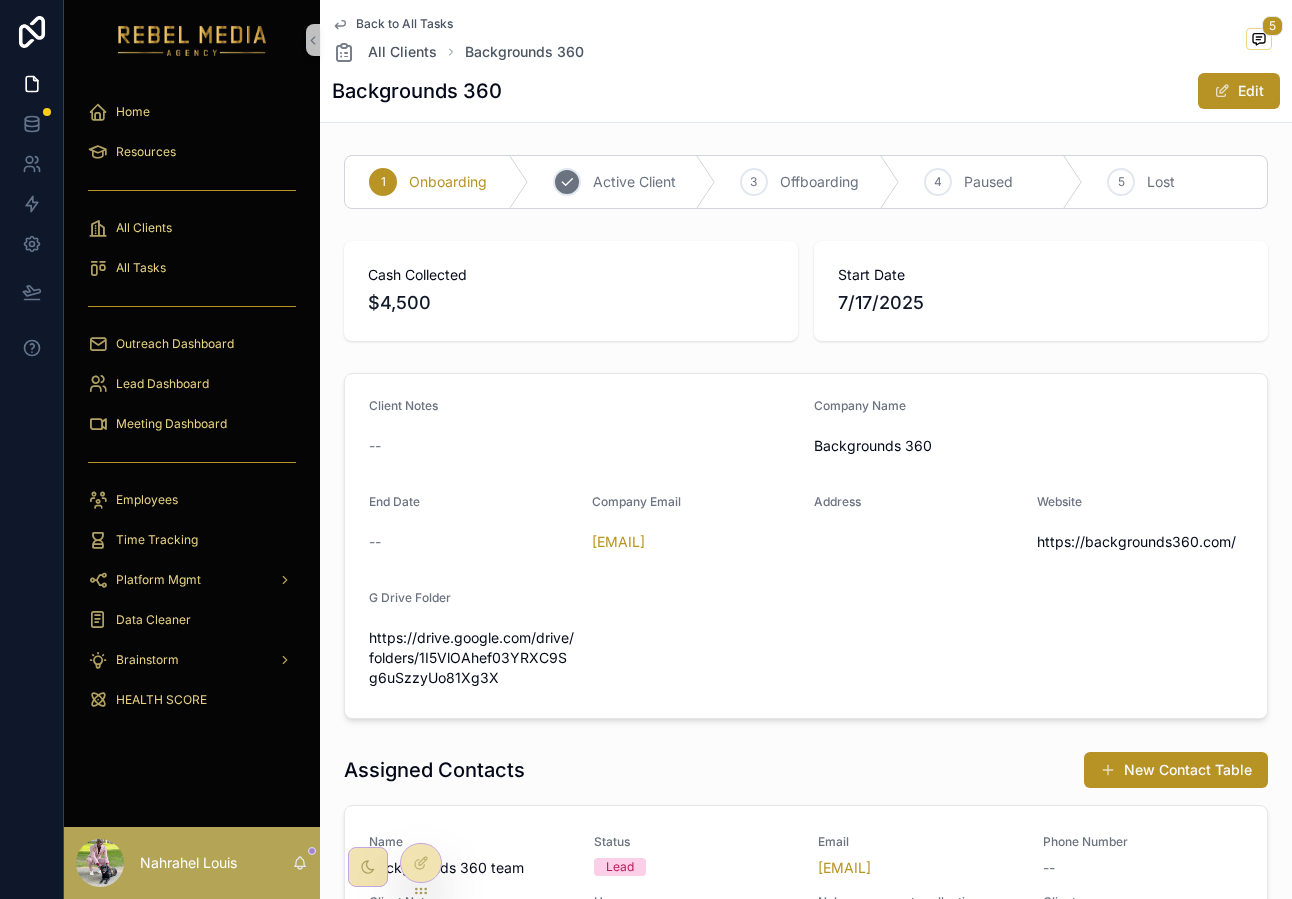 click on "Active Client" at bounding box center [634, 182] 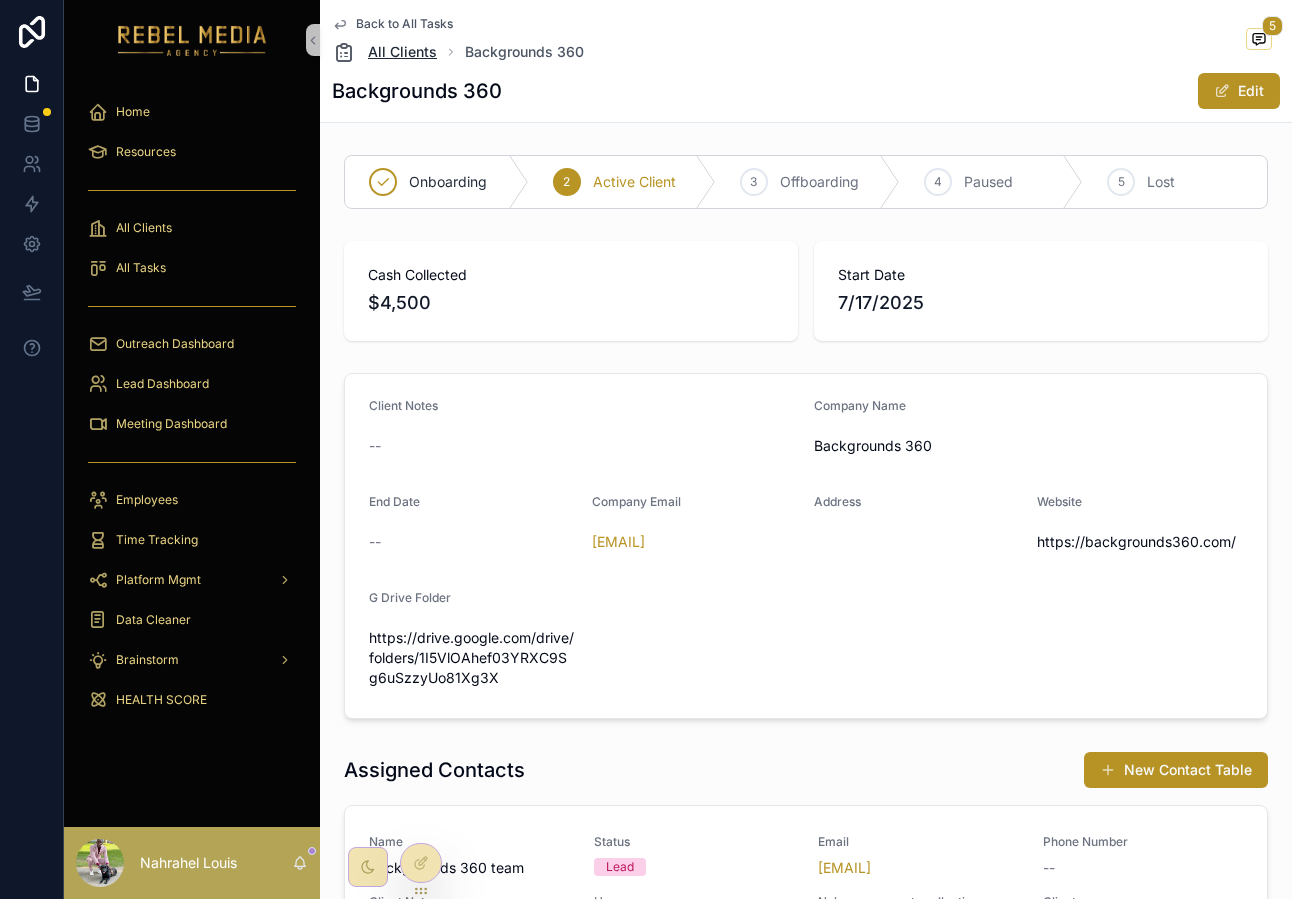 click on "All Clients" at bounding box center (402, 52) 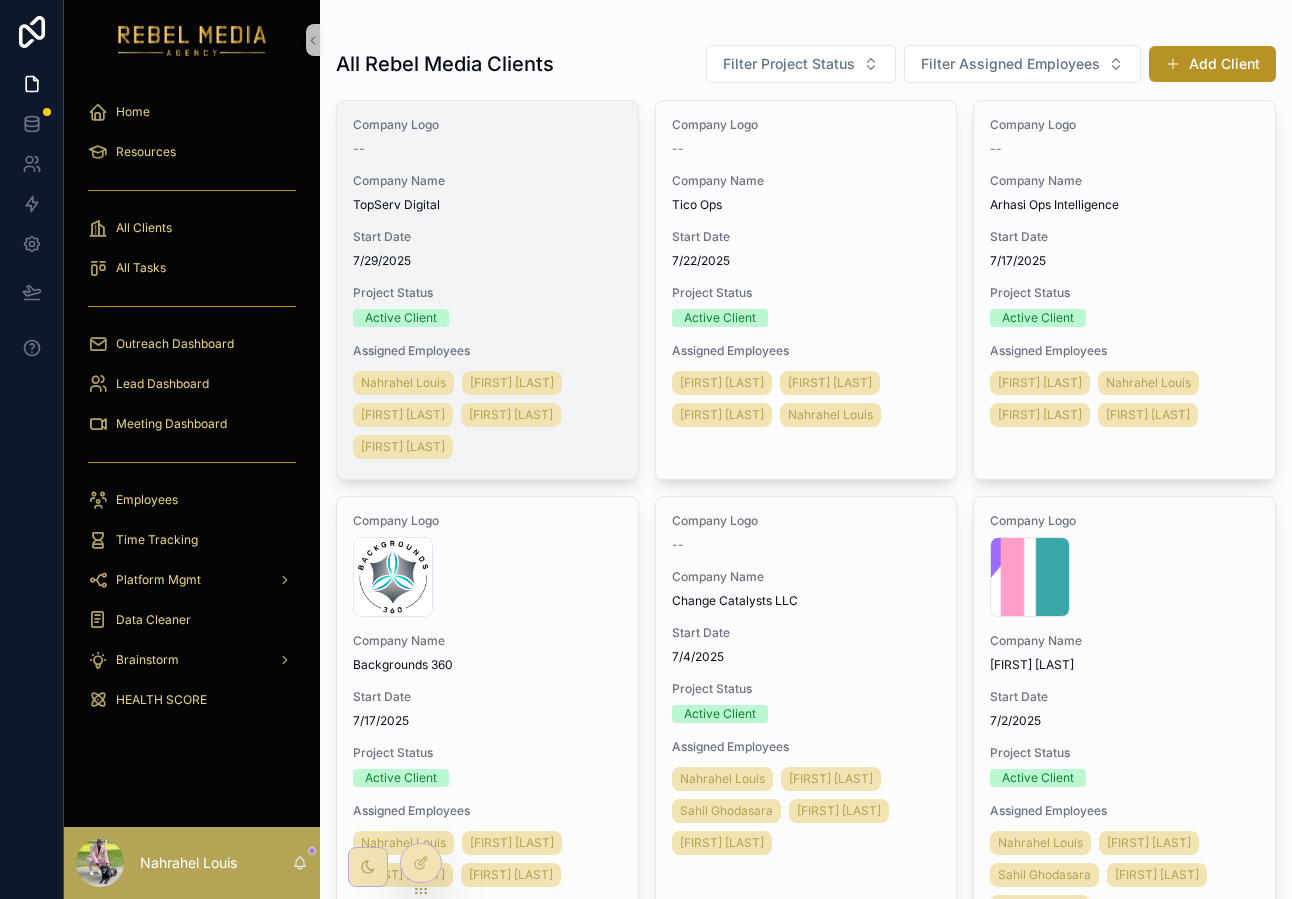 scroll, scrollTop: 1, scrollLeft: 0, axis: vertical 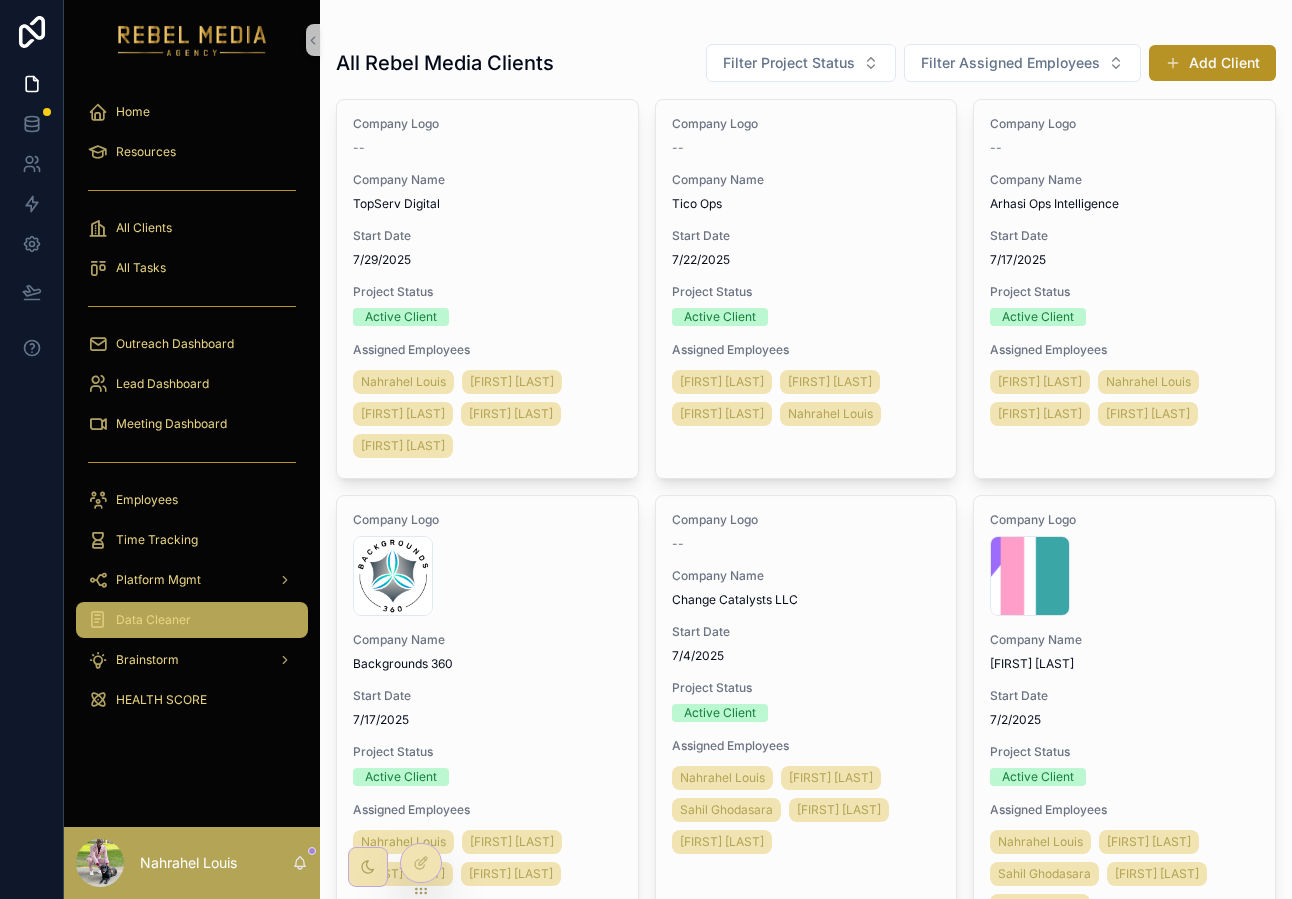click on "Data Cleaner" at bounding box center [192, 620] 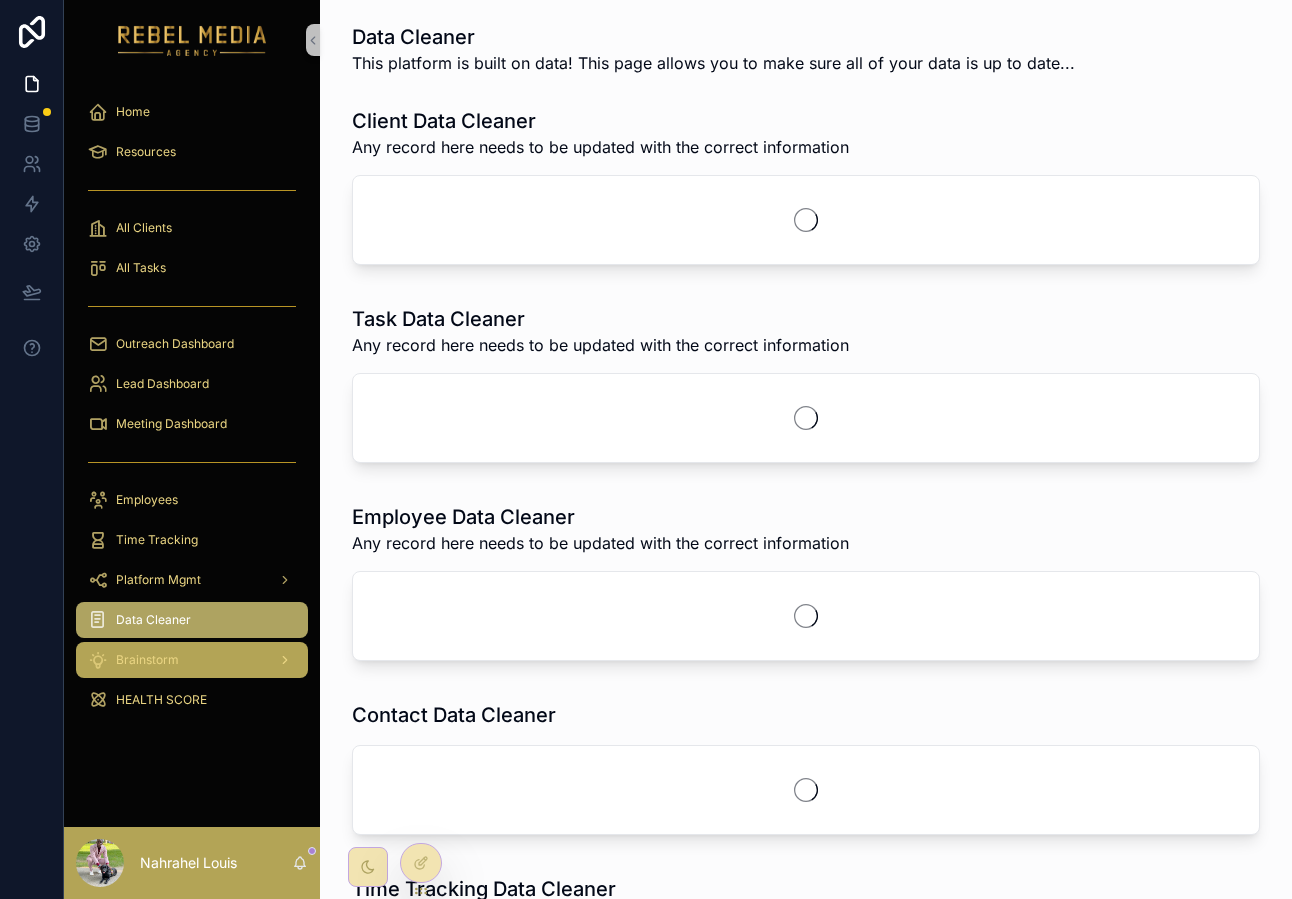 click on "Brainstorm" at bounding box center [147, 660] 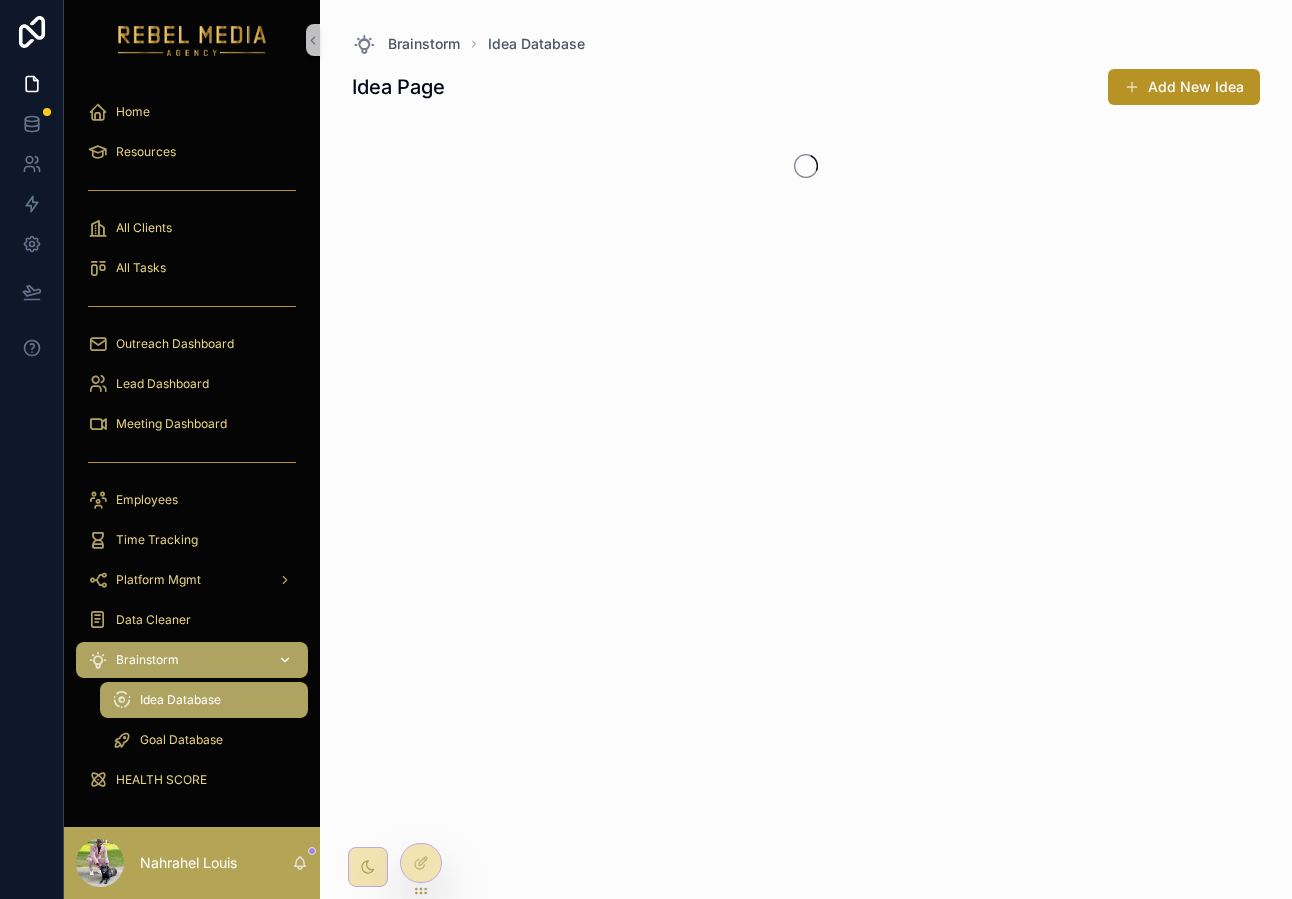 scroll, scrollTop: 0, scrollLeft: 0, axis: both 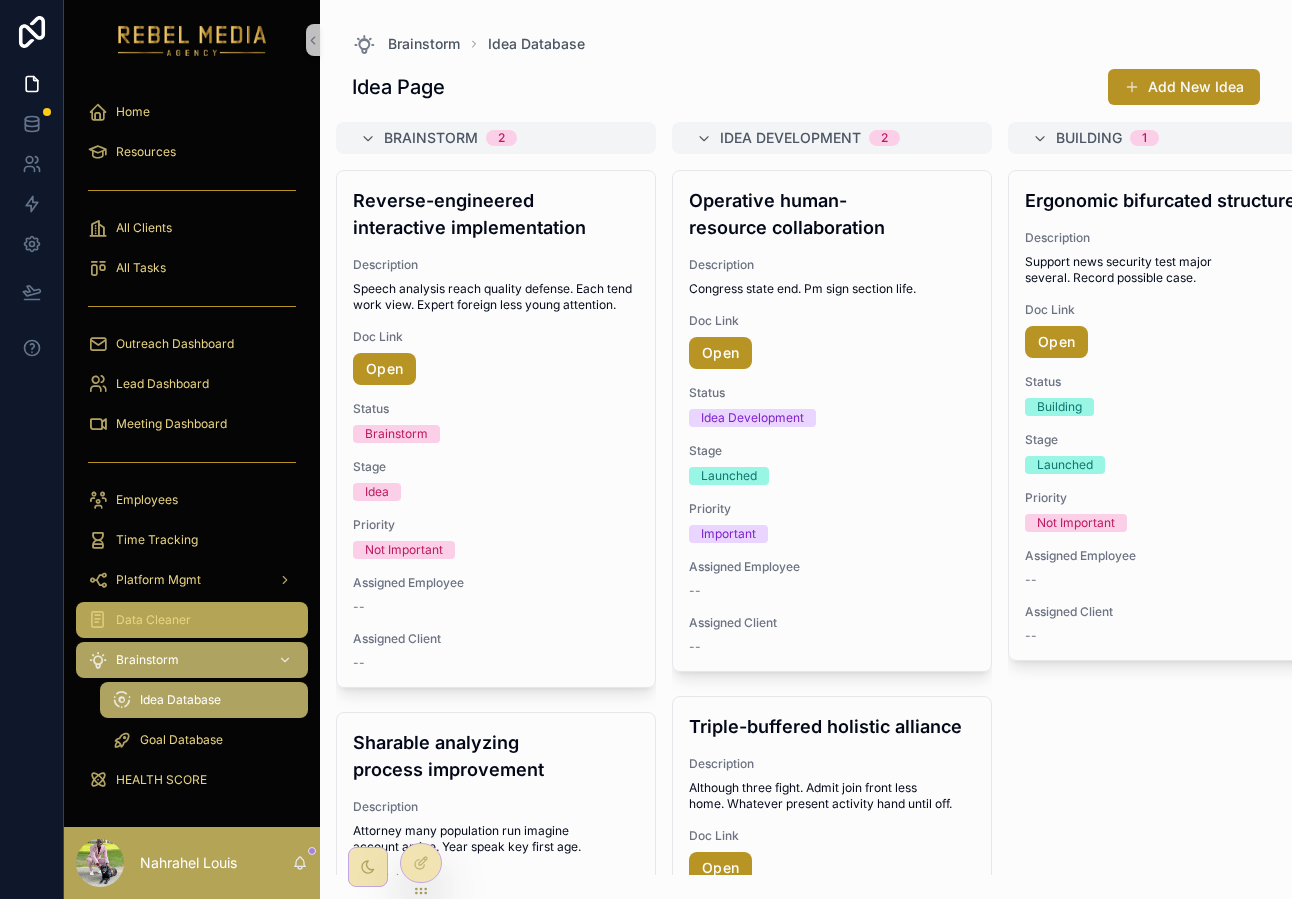 click on "Data Cleaner" at bounding box center (192, 620) 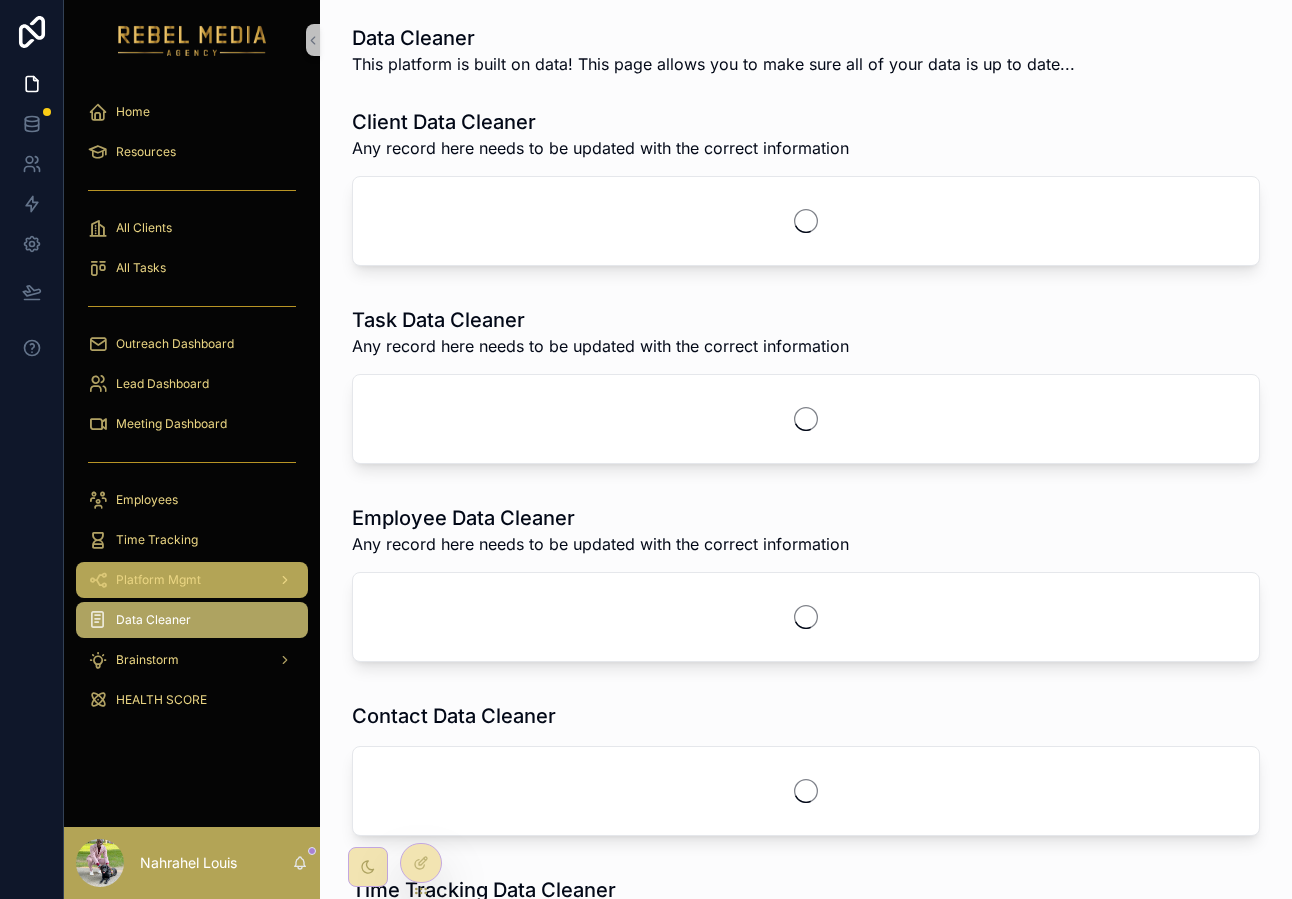 click on "Platform Mgmt" at bounding box center [192, 580] 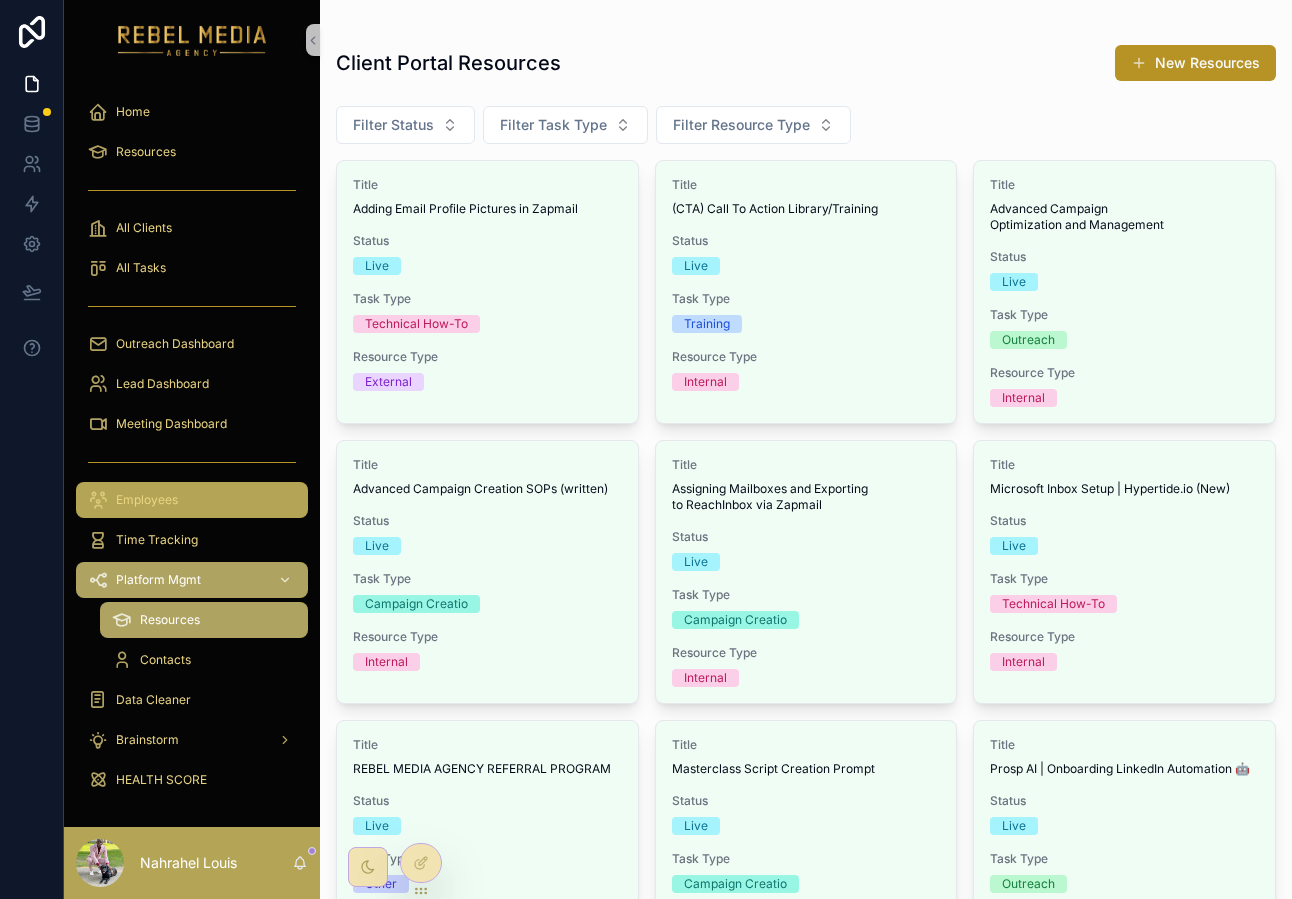 click on "Employees" at bounding box center [192, 500] 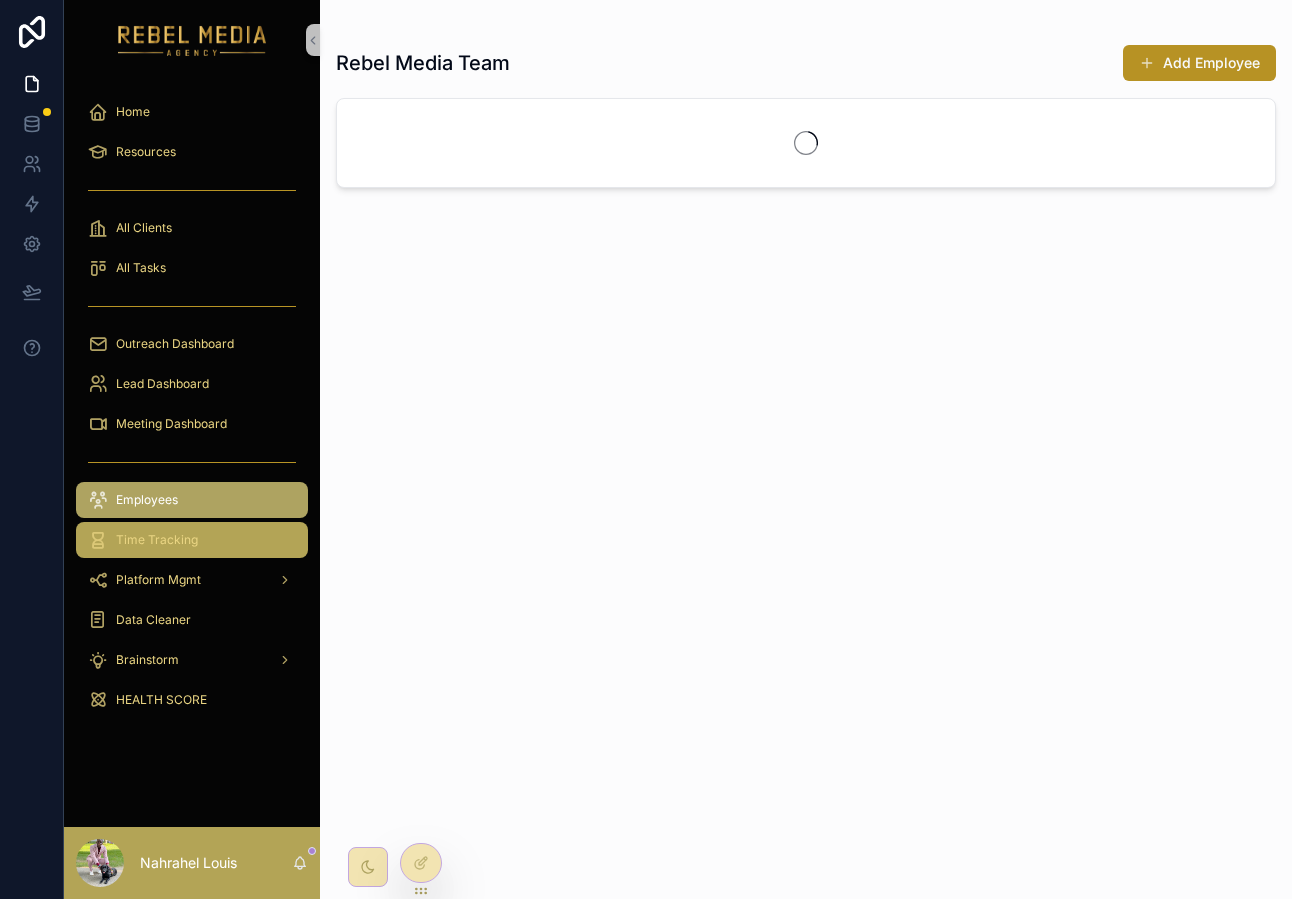 click on "Time Tracking" at bounding box center (192, 540) 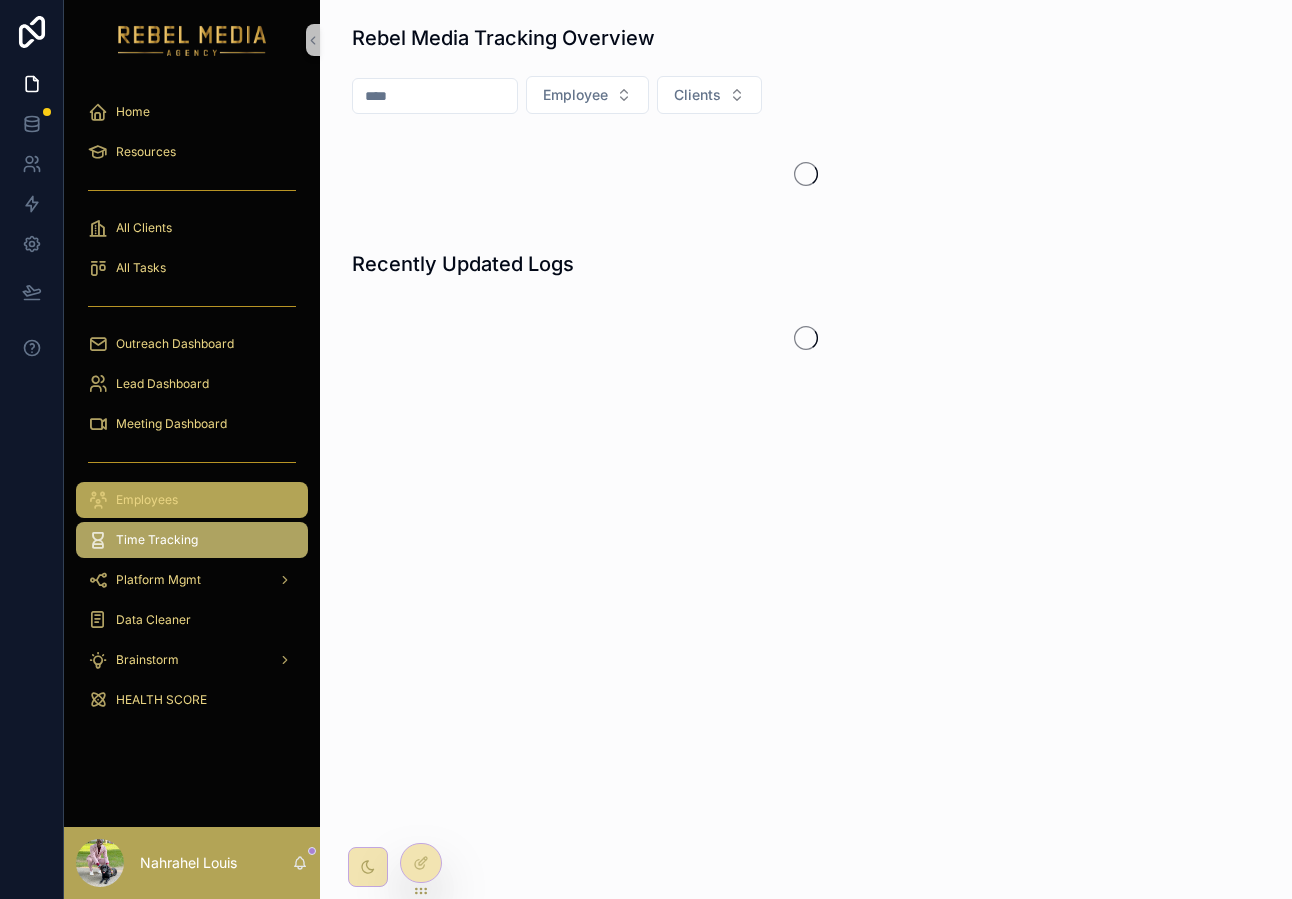 click on "Employees" at bounding box center (192, 500) 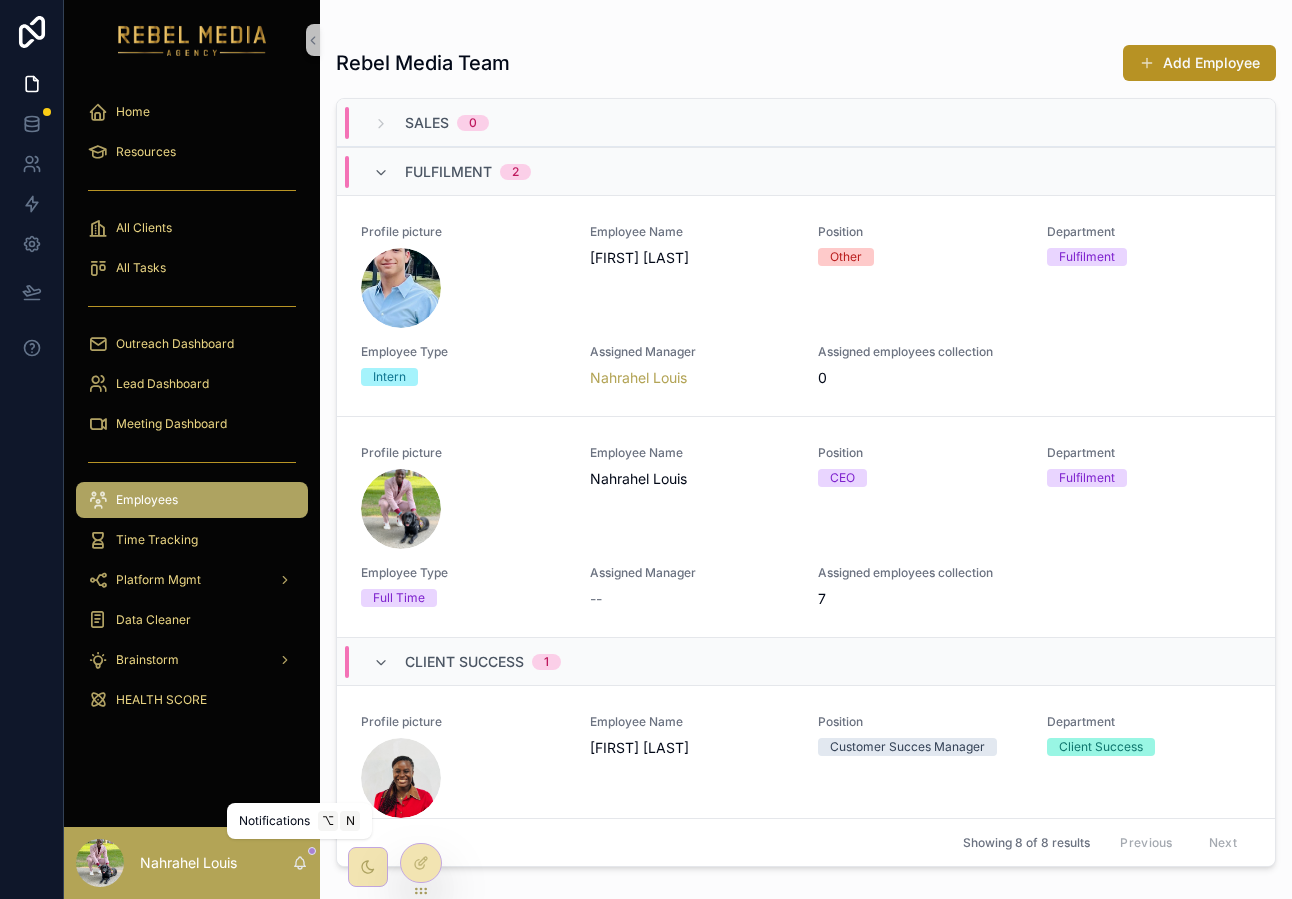 click 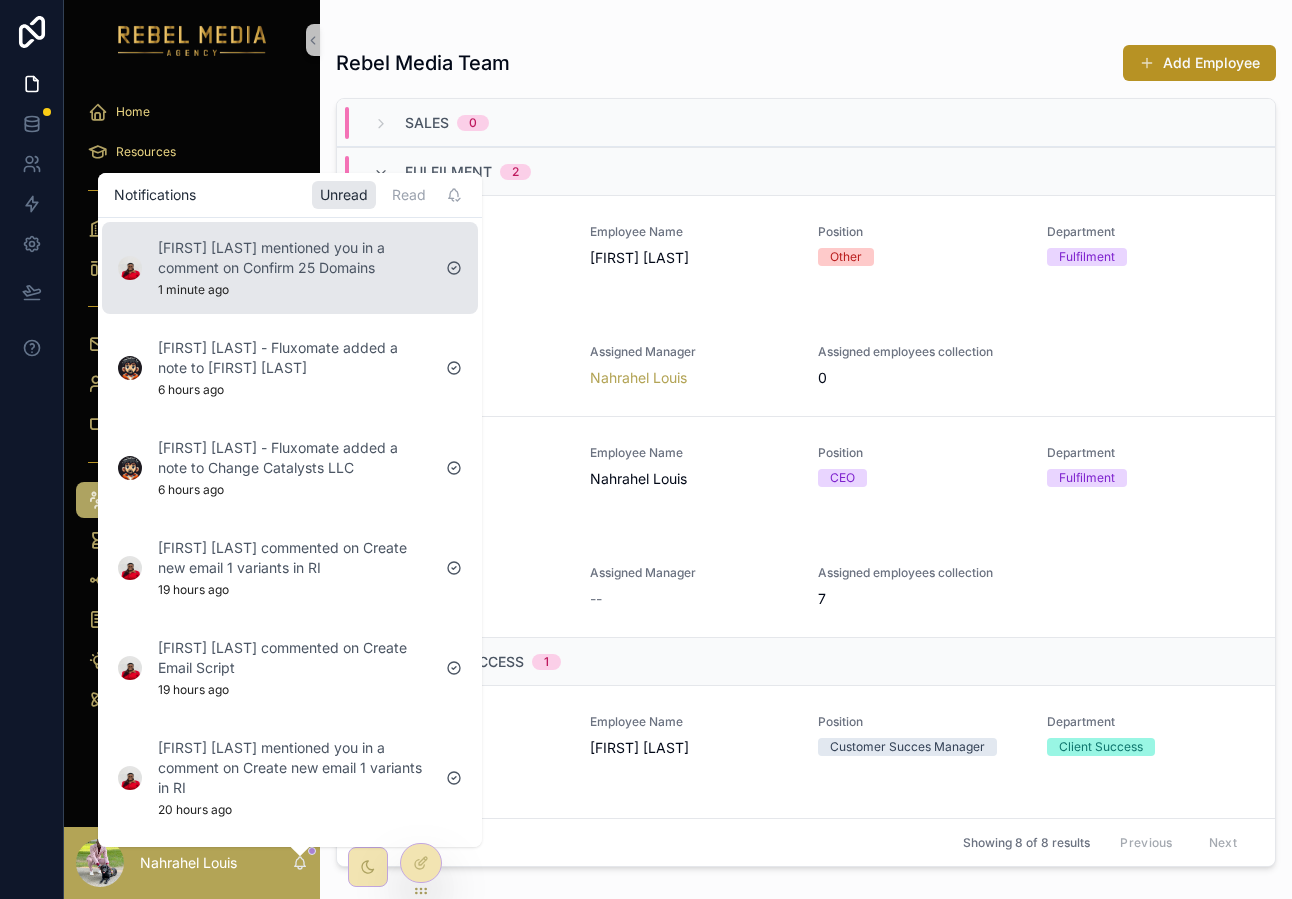 click on "[FIRST] [LAST] mentioned you in a comment on Confirm 25 Domains" at bounding box center [294, 258] 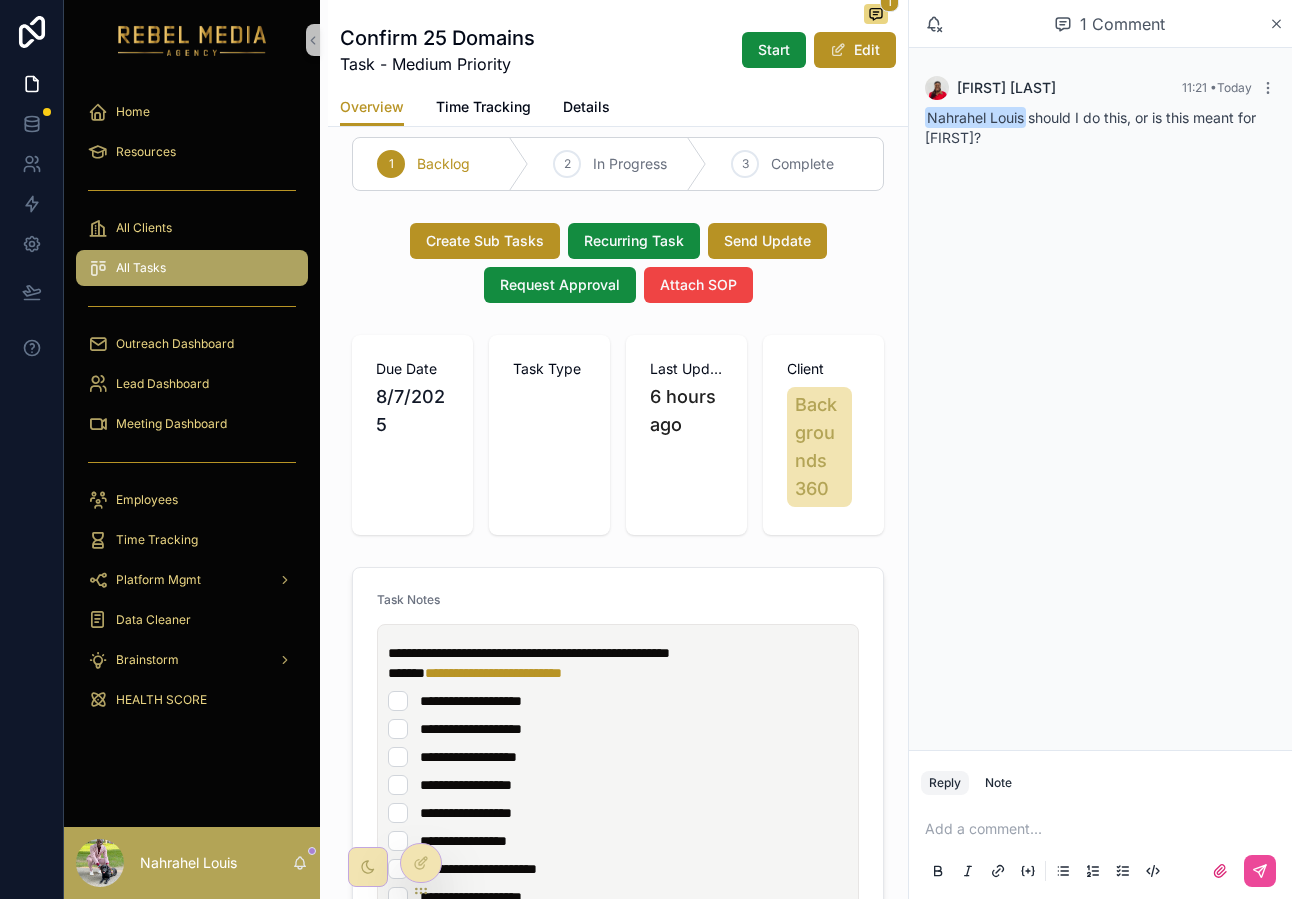 scroll, scrollTop: 22, scrollLeft: 0, axis: vertical 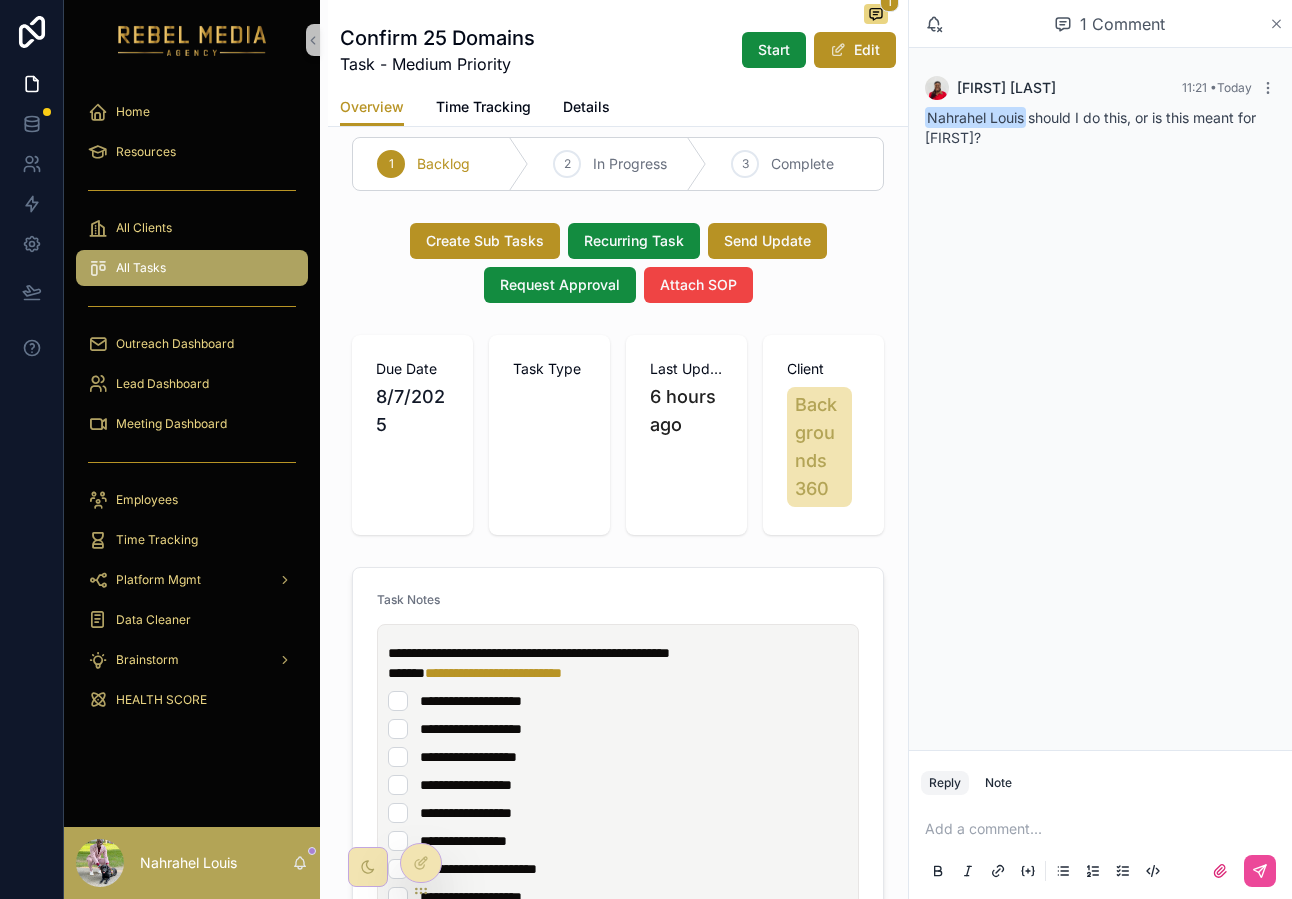 click 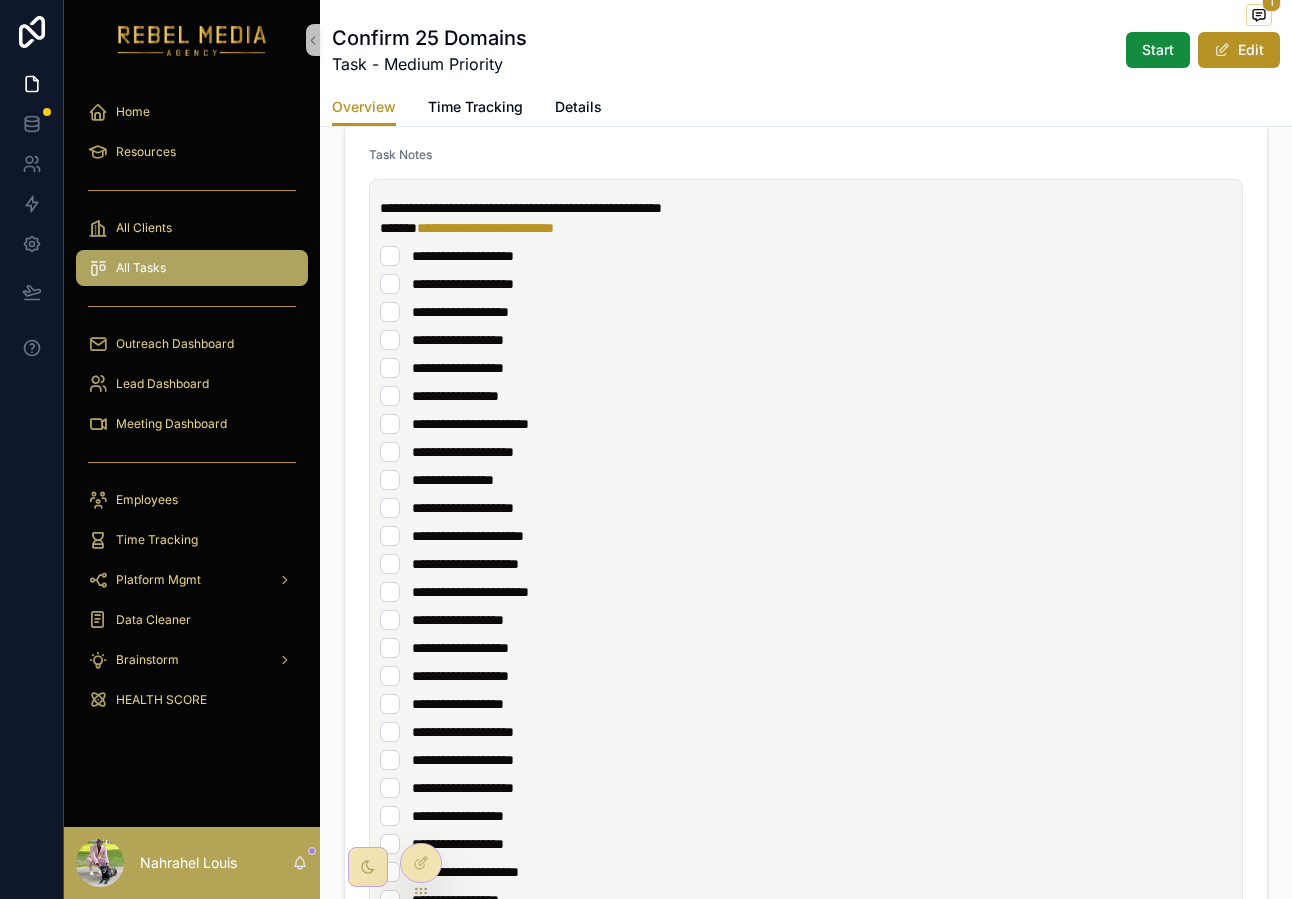 scroll, scrollTop: 392, scrollLeft: 0, axis: vertical 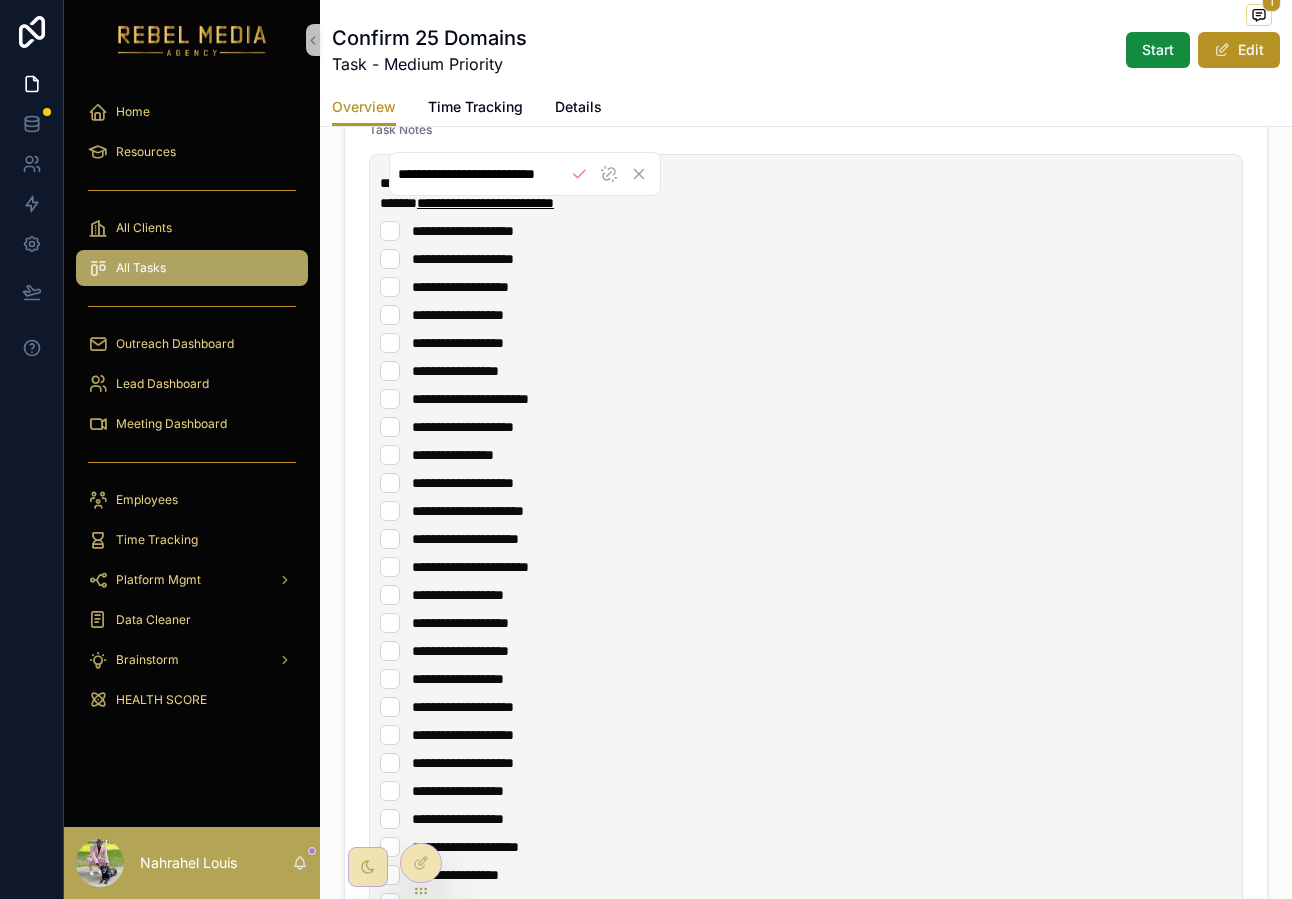 drag, startPoint x: 662, startPoint y: 202, endPoint x: 444, endPoint y: 205, distance: 218.02065 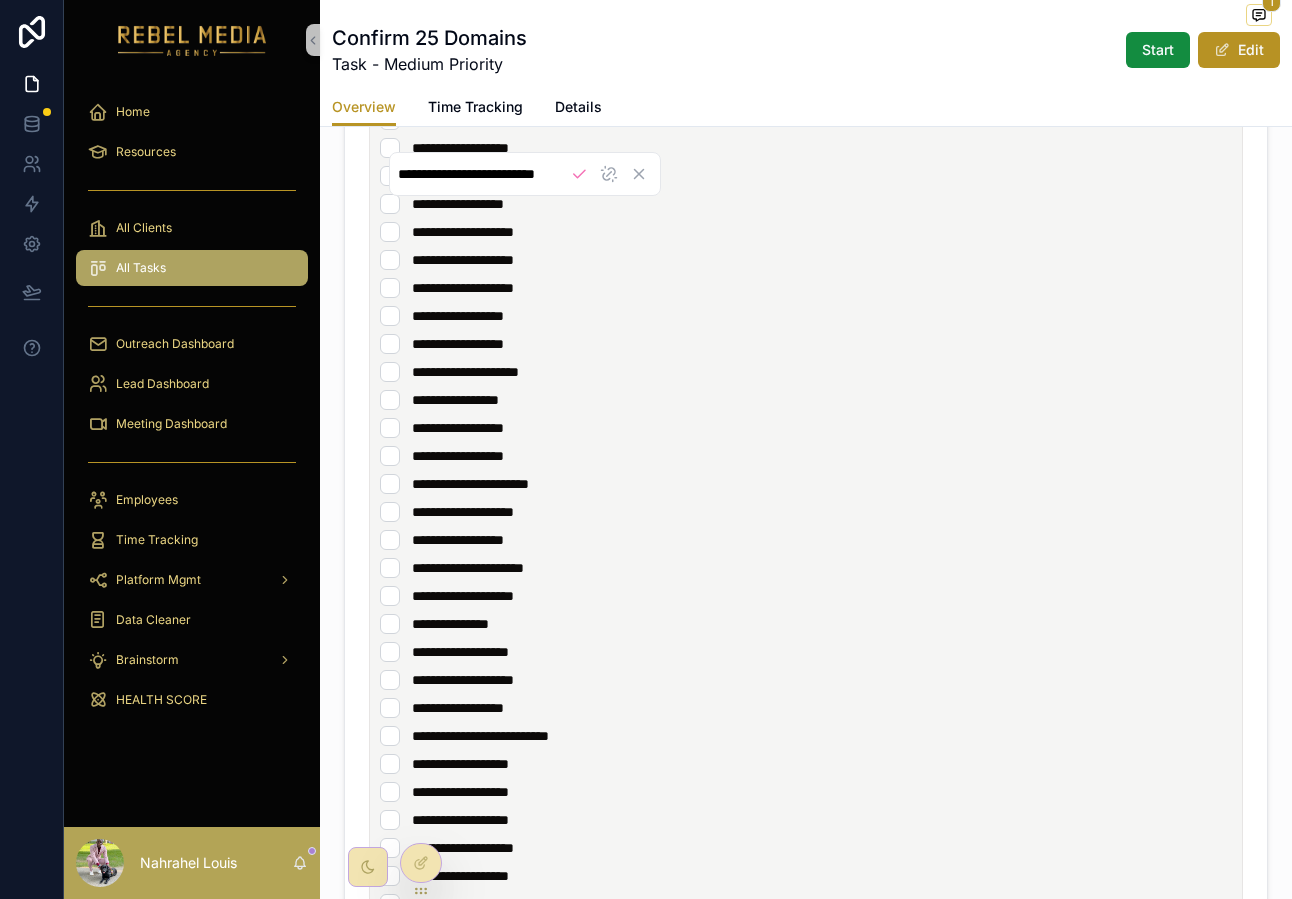 scroll, scrollTop: 0, scrollLeft: 0, axis: both 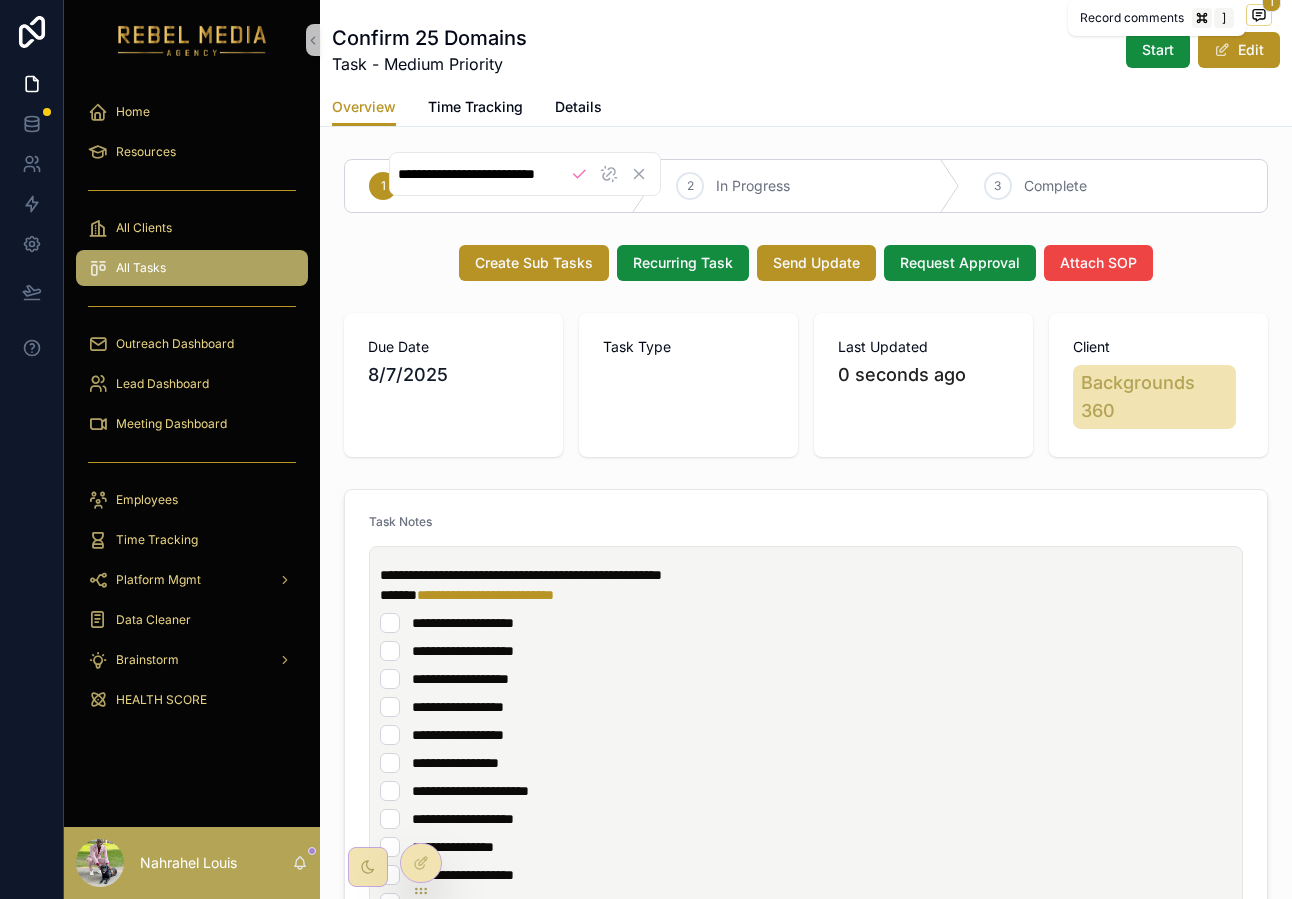 click at bounding box center [1259, 15] 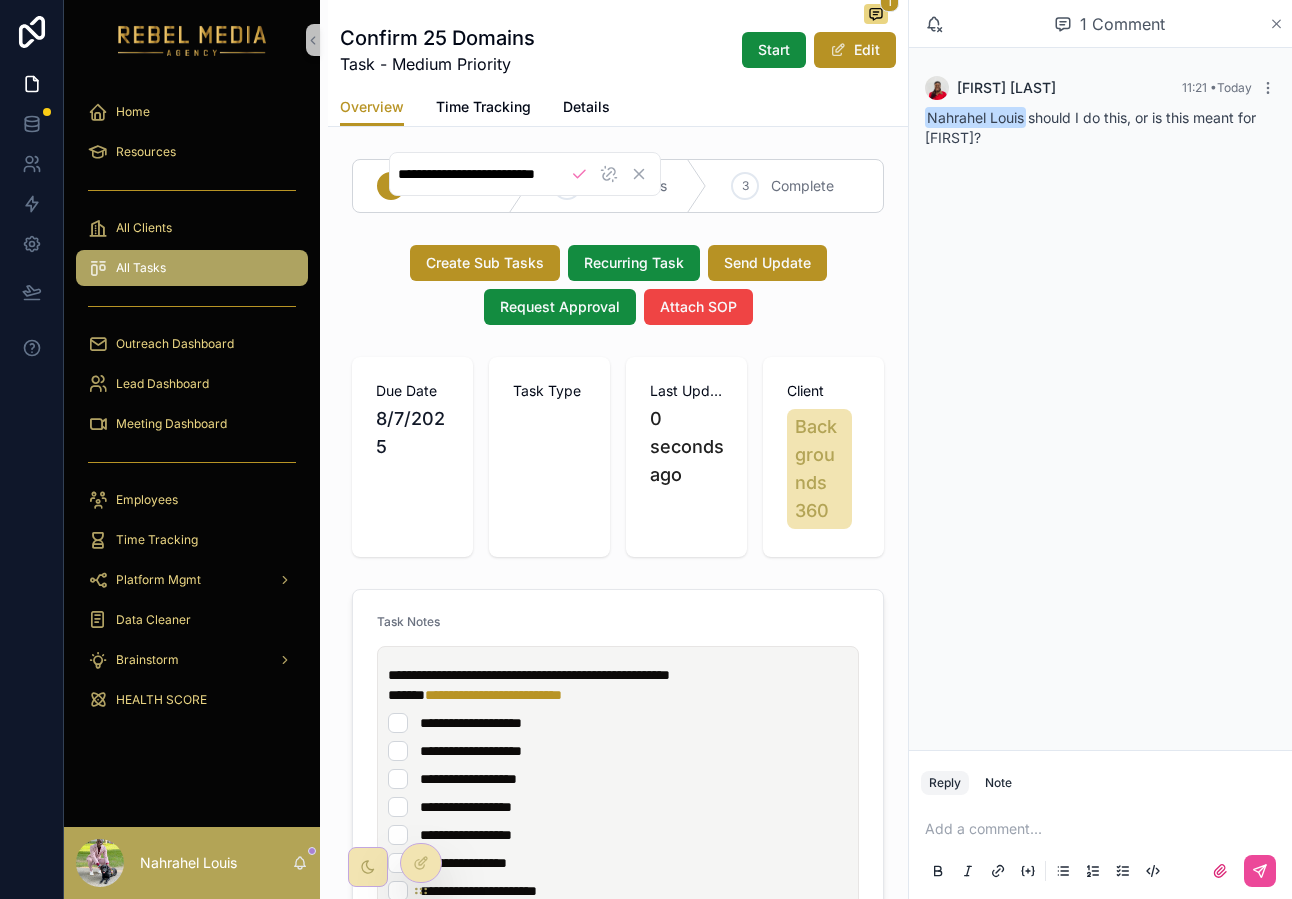 click 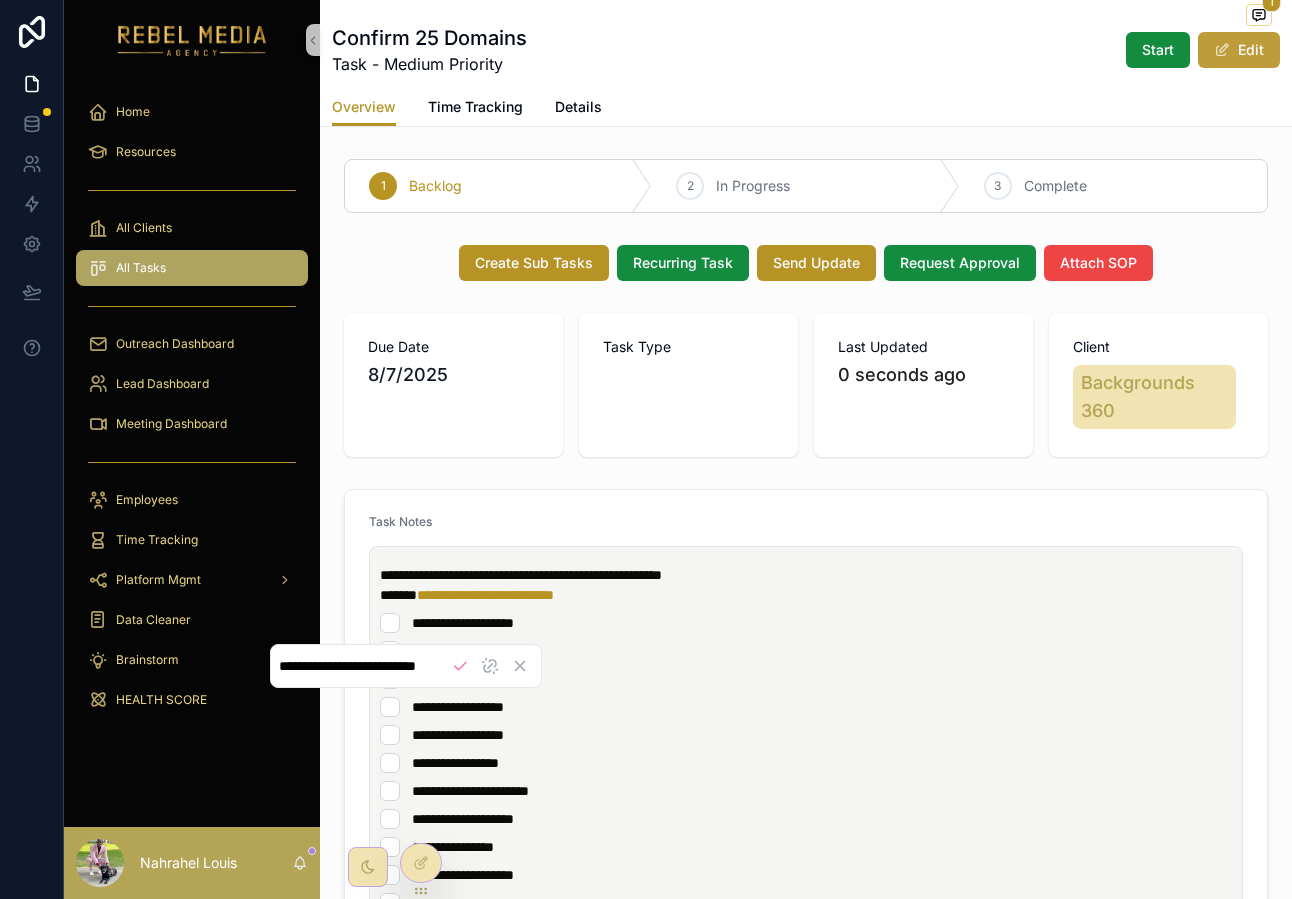 scroll, scrollTop: 0, scrollLeft: 0, axis: both 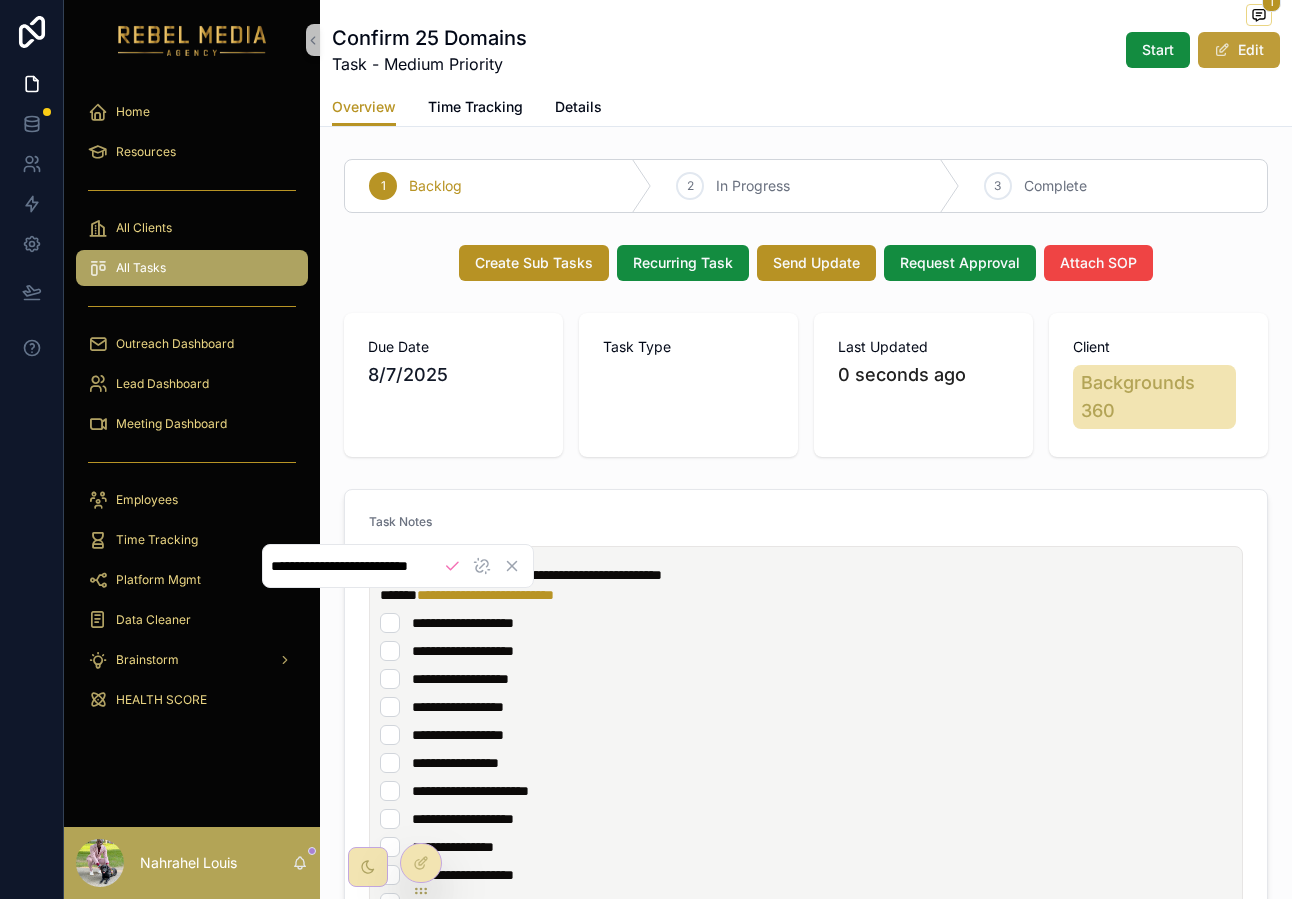click on "Edit" at bounding box center (1239, 50) 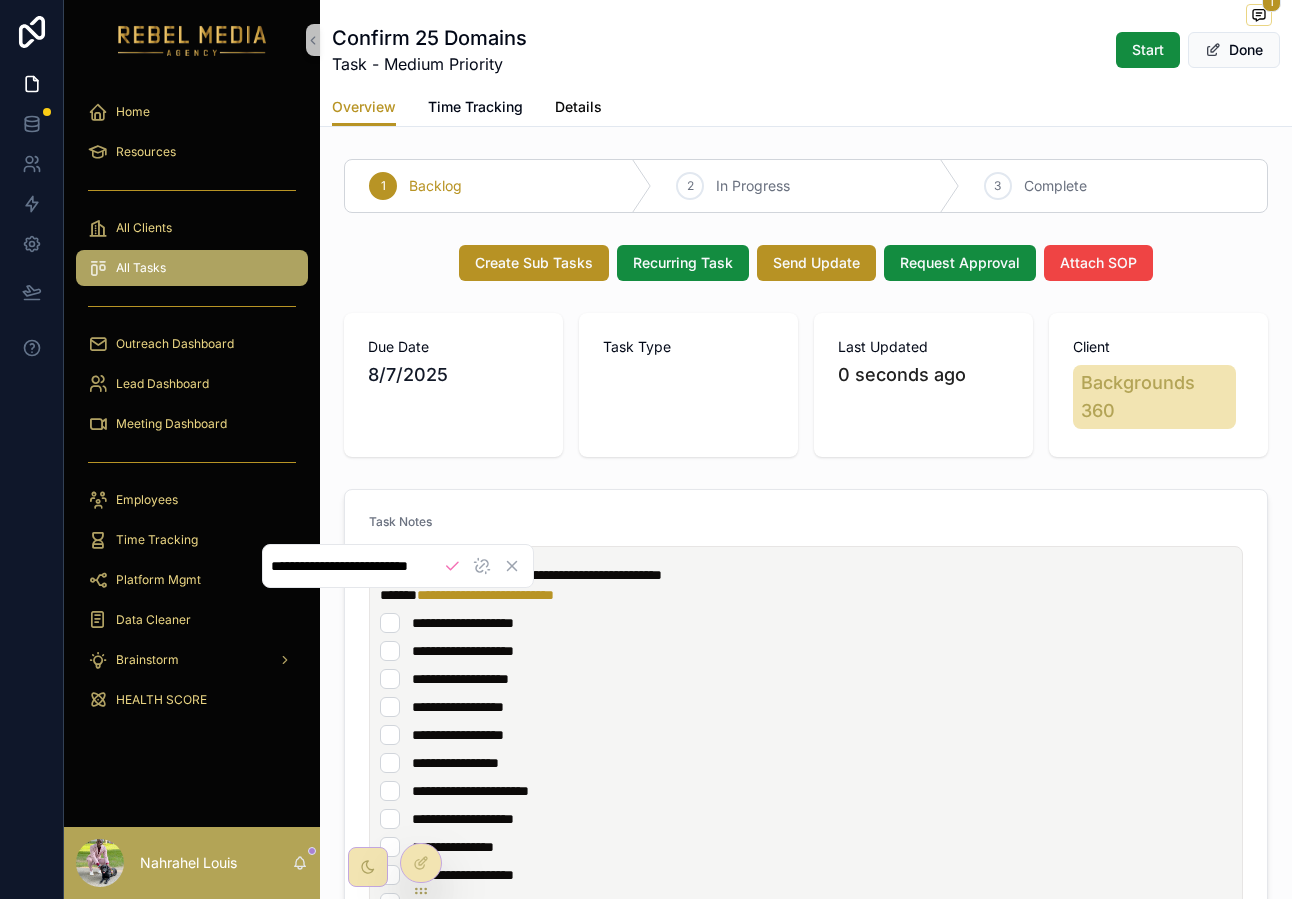 scroll, scrollTop: 0, scrollLeft: 0, axis: both 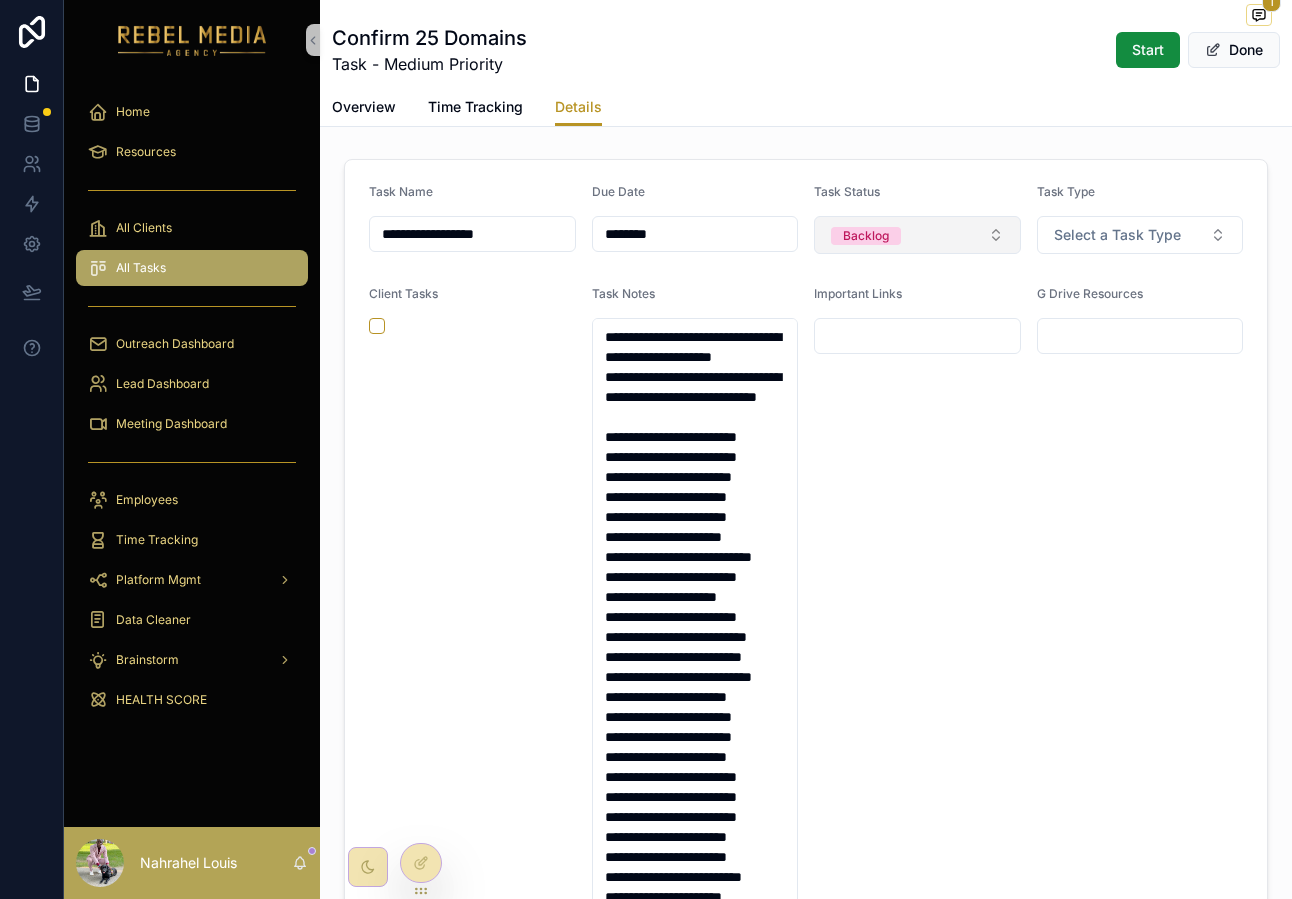 click on "Backlog" at bounding box center [917, 235] 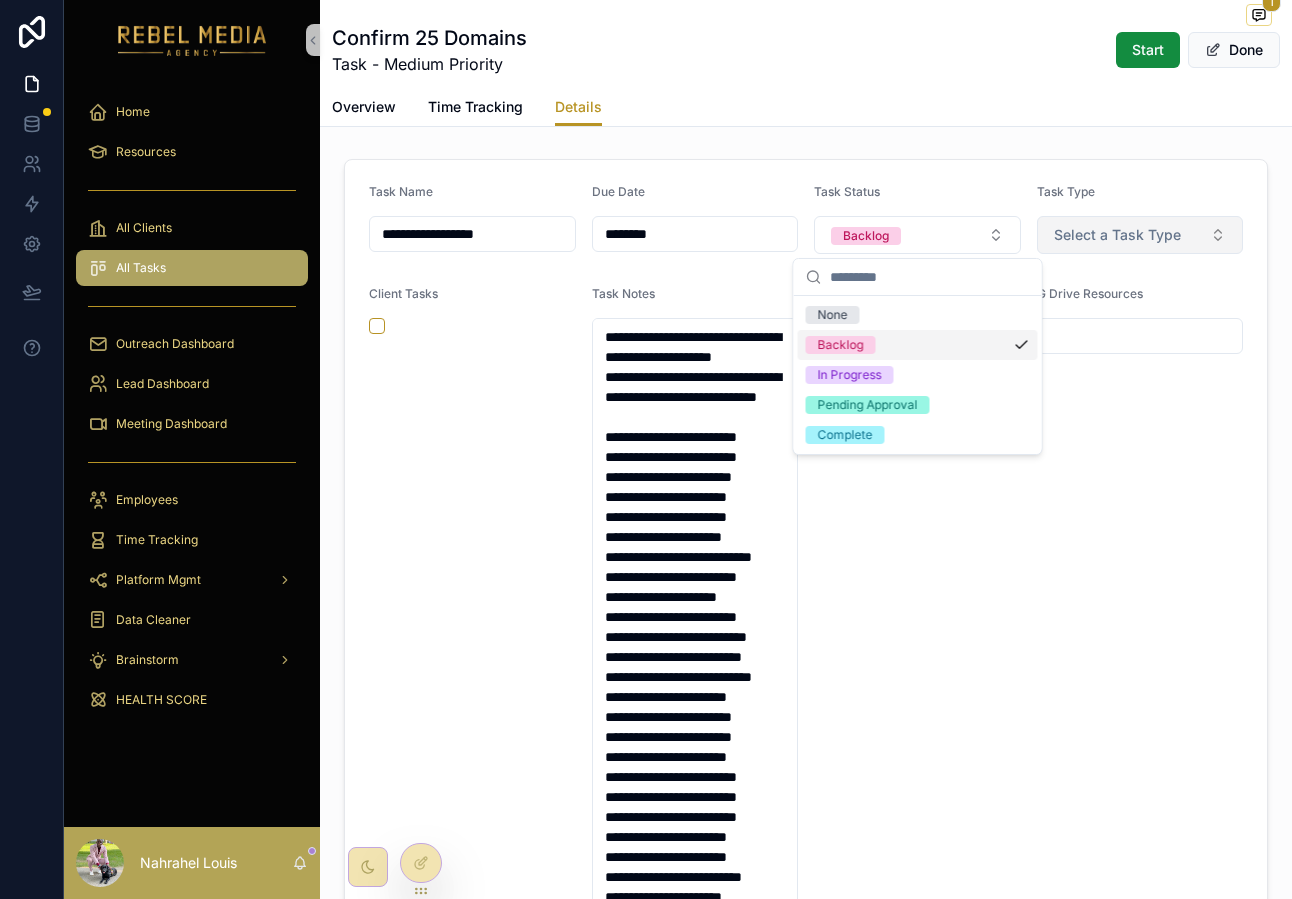 click on "Select a Task Type" at bounding box center [1117, 235] 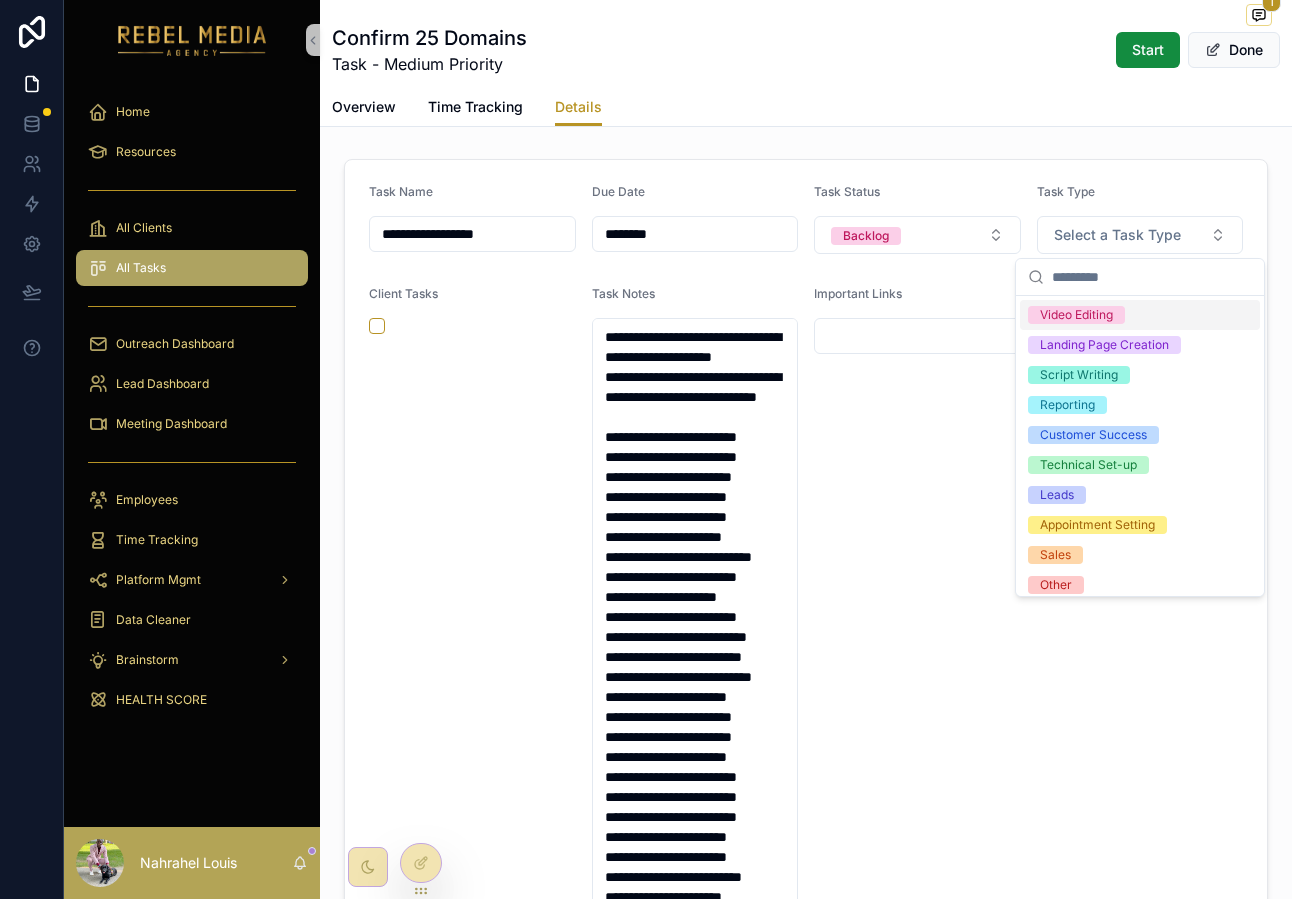 click on "Important Links" at bounding box center (917, 611) 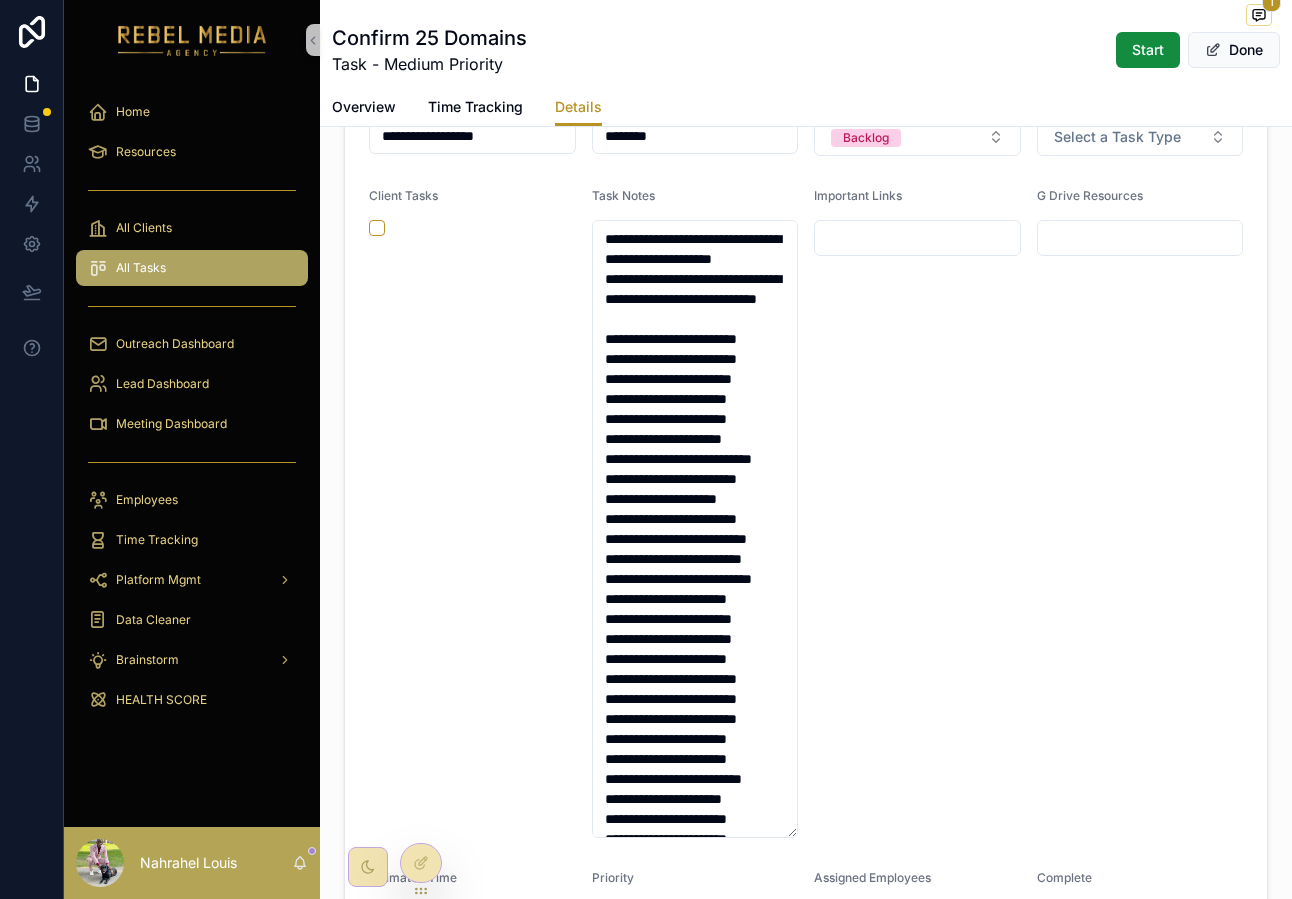 scroll, scrollTop: 0, scrollLeft: 0, axis: both 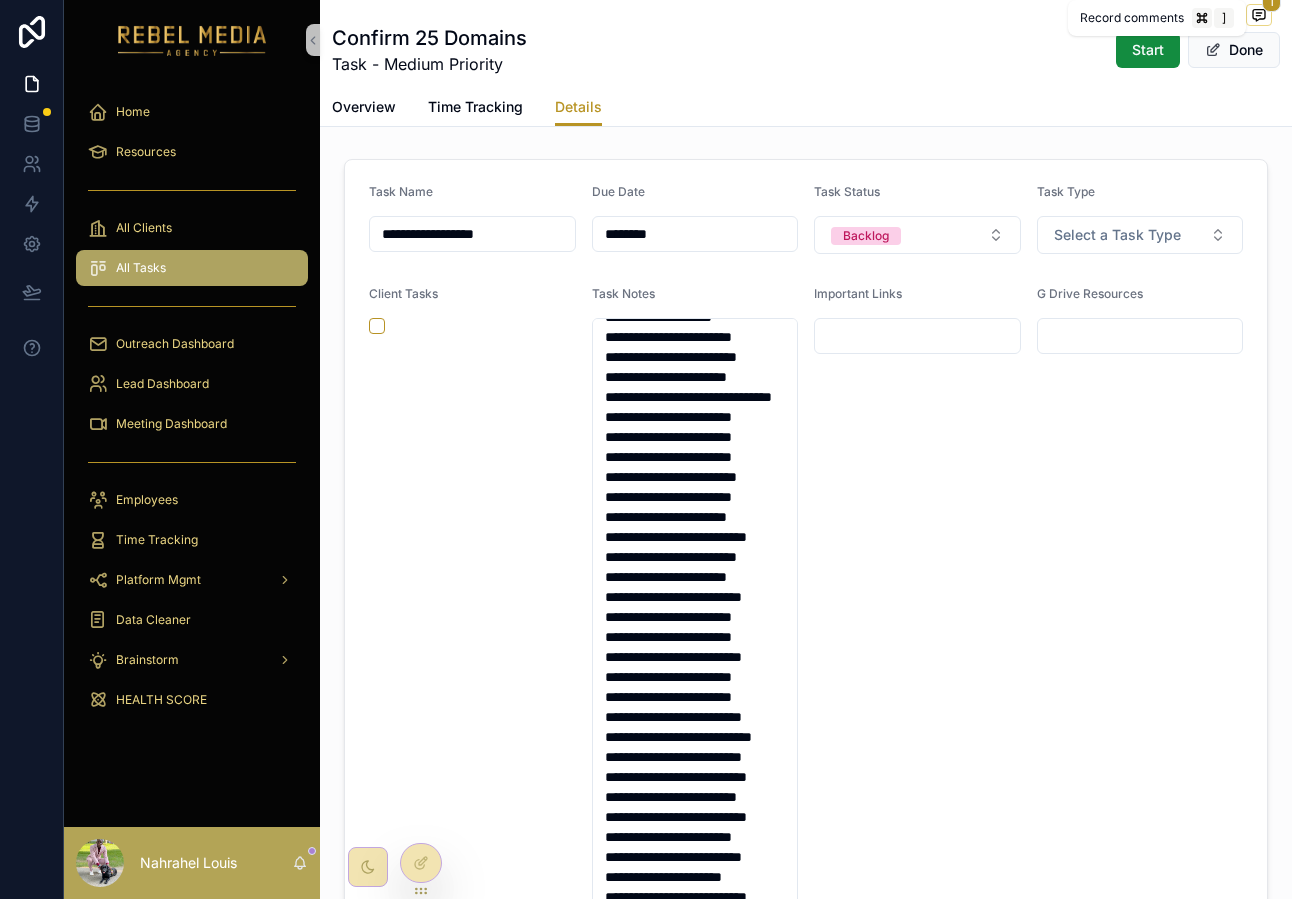 click at bounding box center [1259, 15] 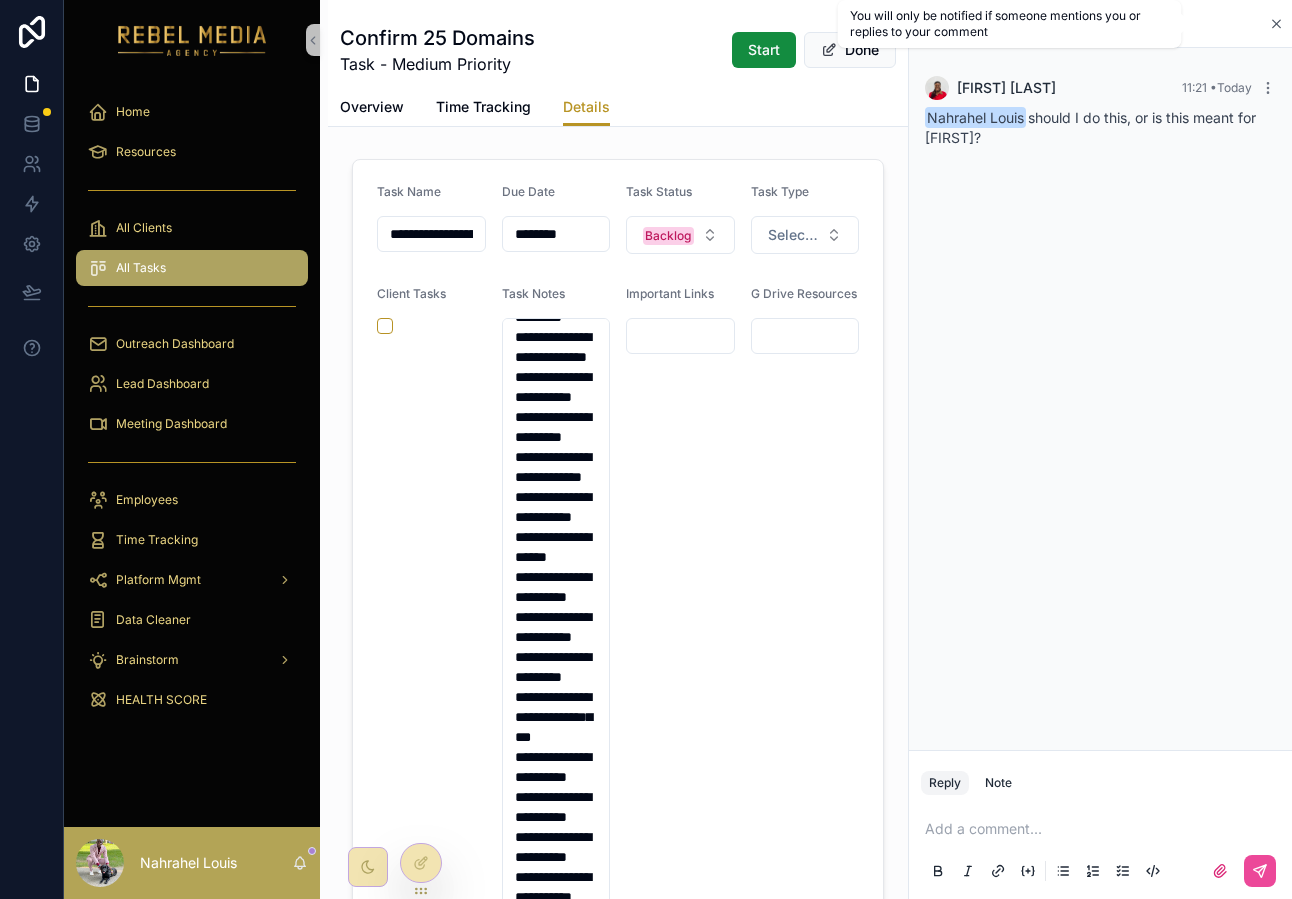 scroll, scrollTop: 2920, scrollLeft: 0, axis: vertical 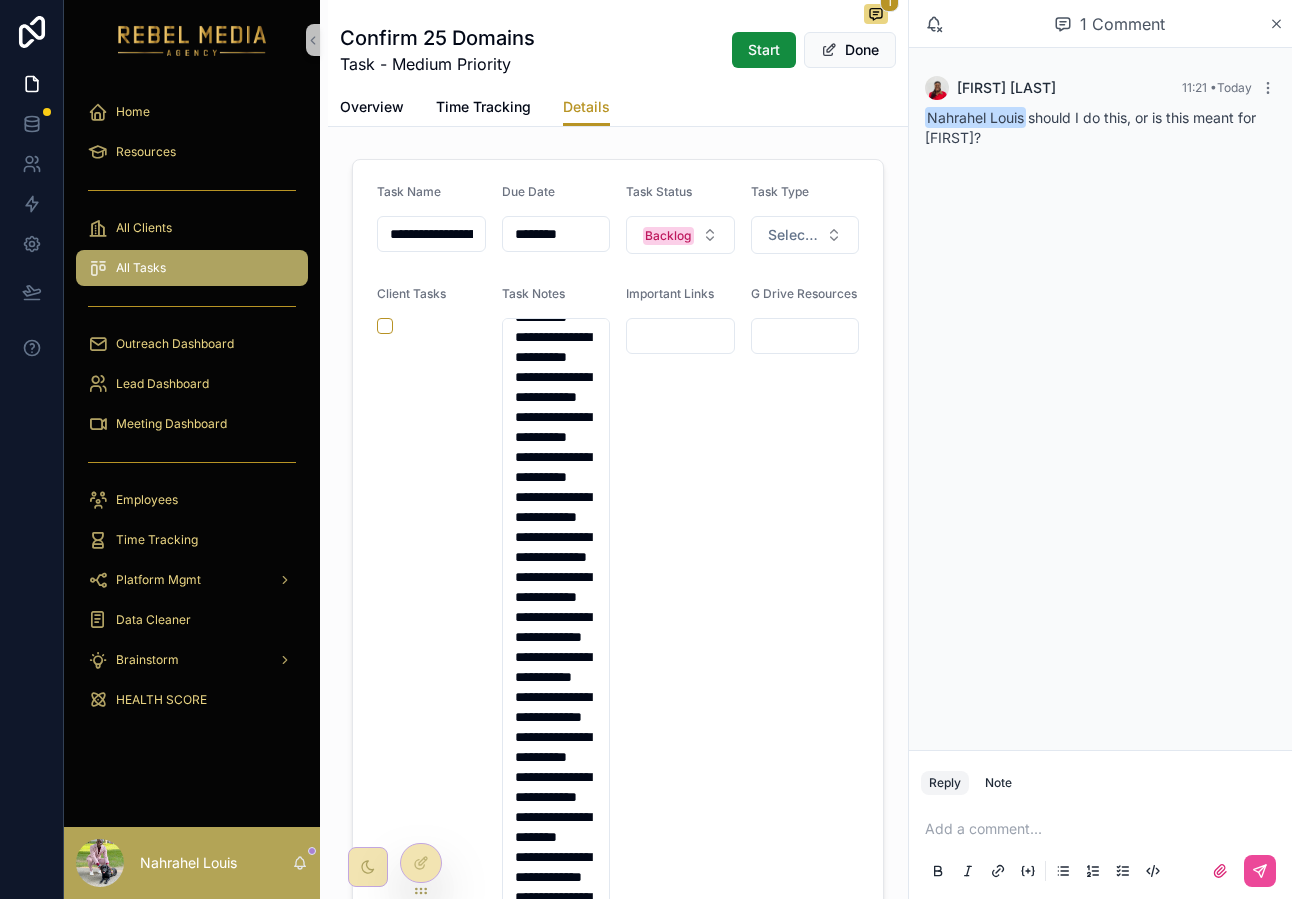 click on "Add a comment..." at bounding box center (1100, 849) 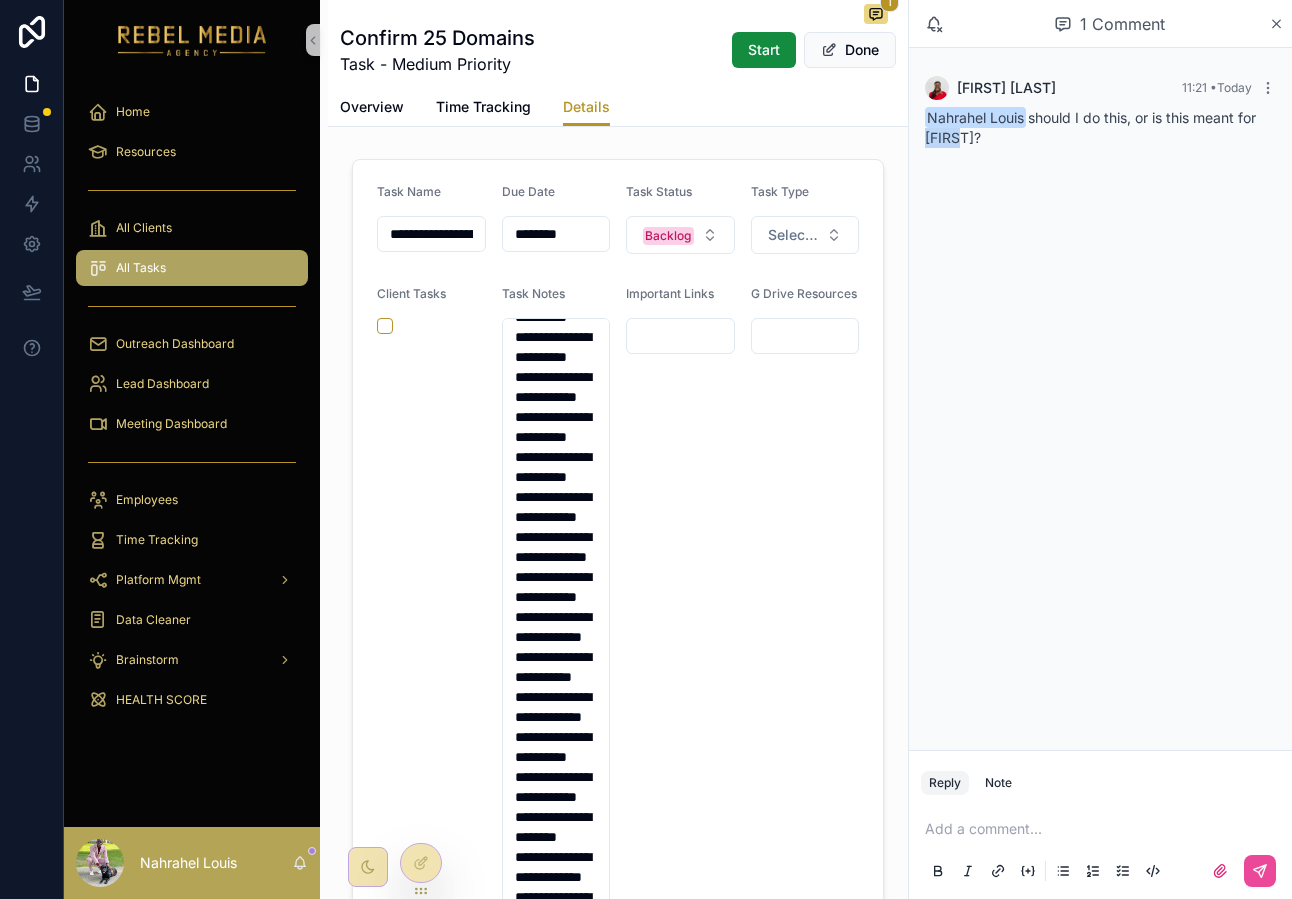 click on "[FIRST] [LAST] should I do this, or is this meant for Jacob?" at bounding box center (1090, 127) 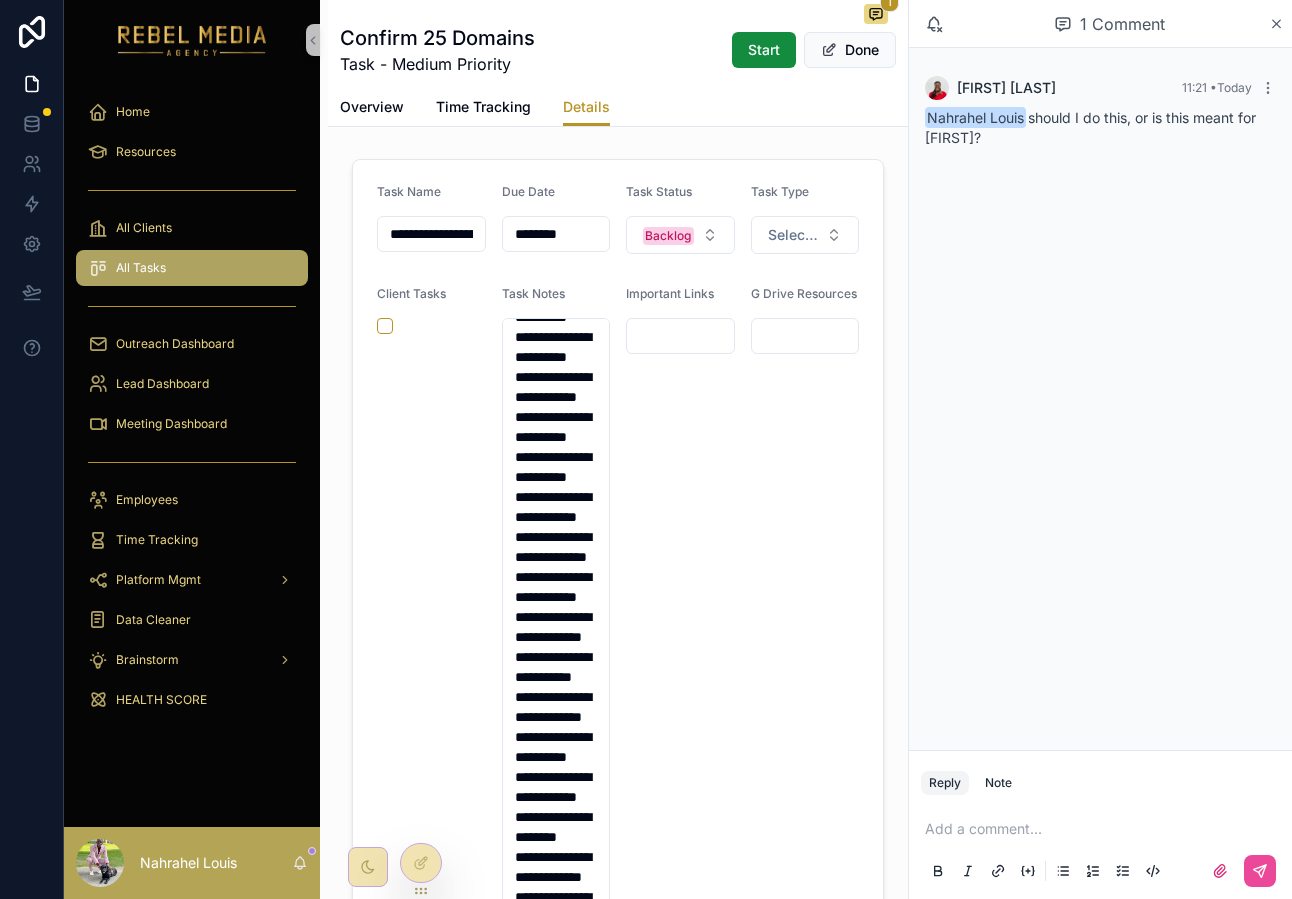 click on "Add a comment..." at bounding box center (1100, 849) 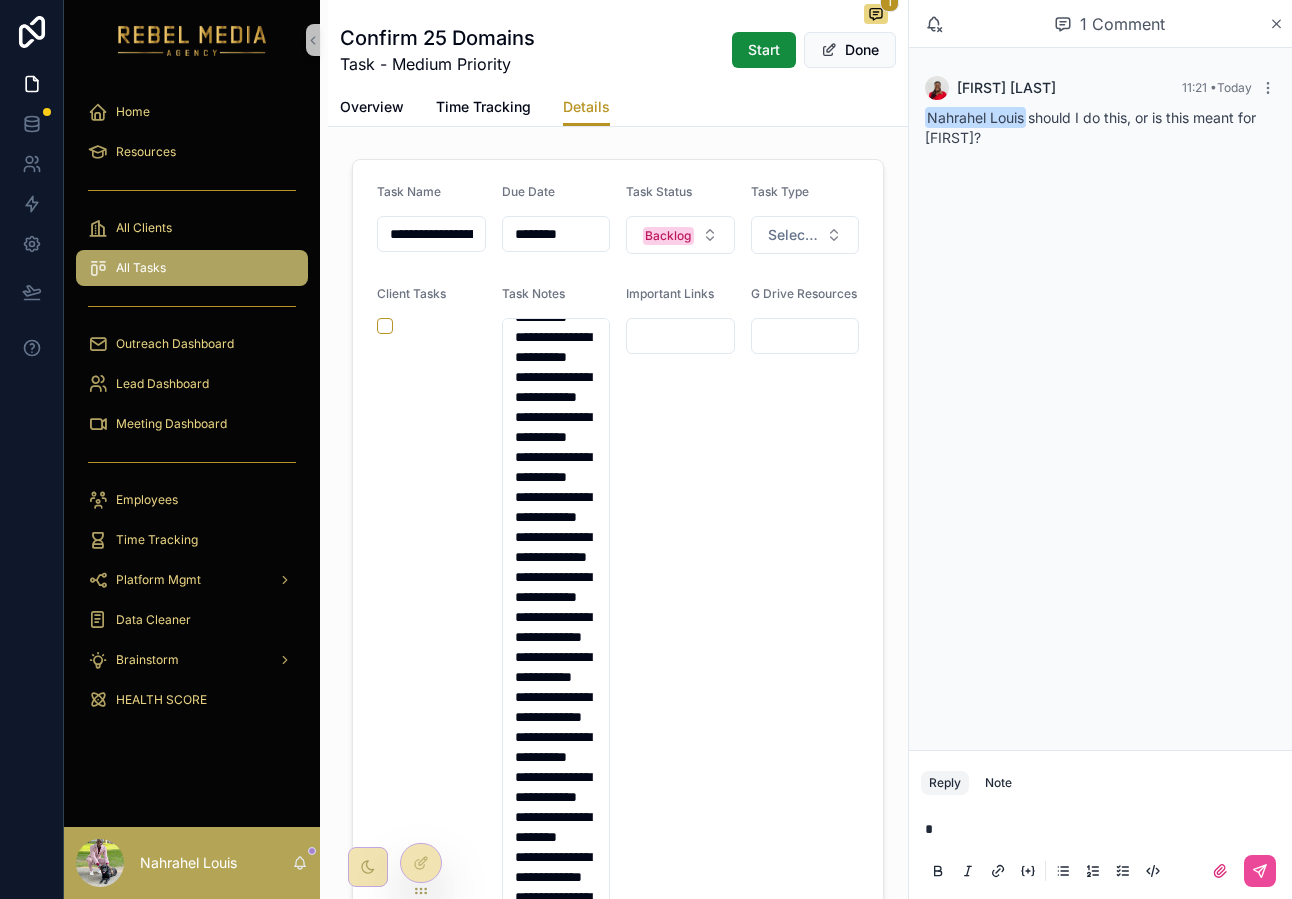 type 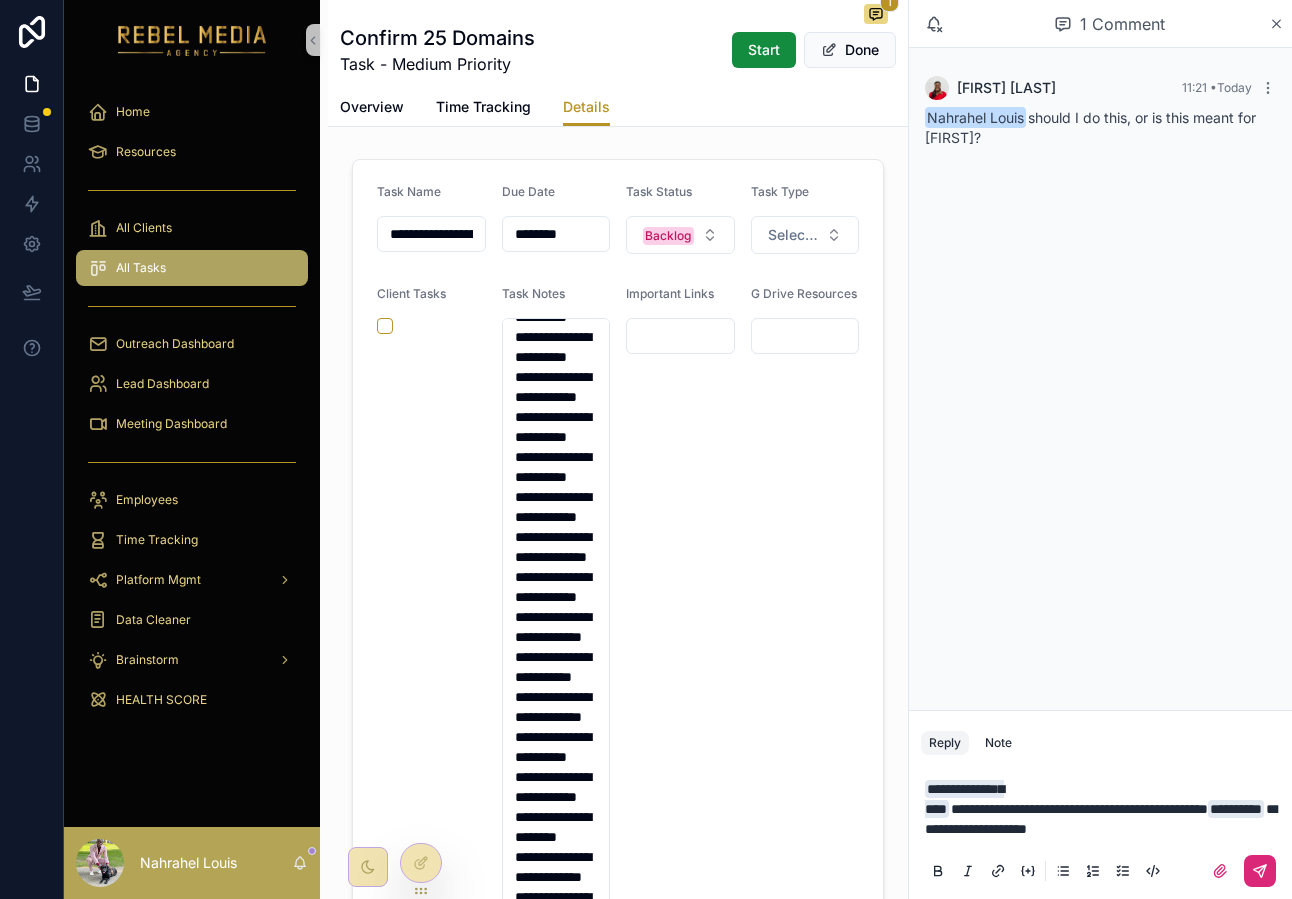 click 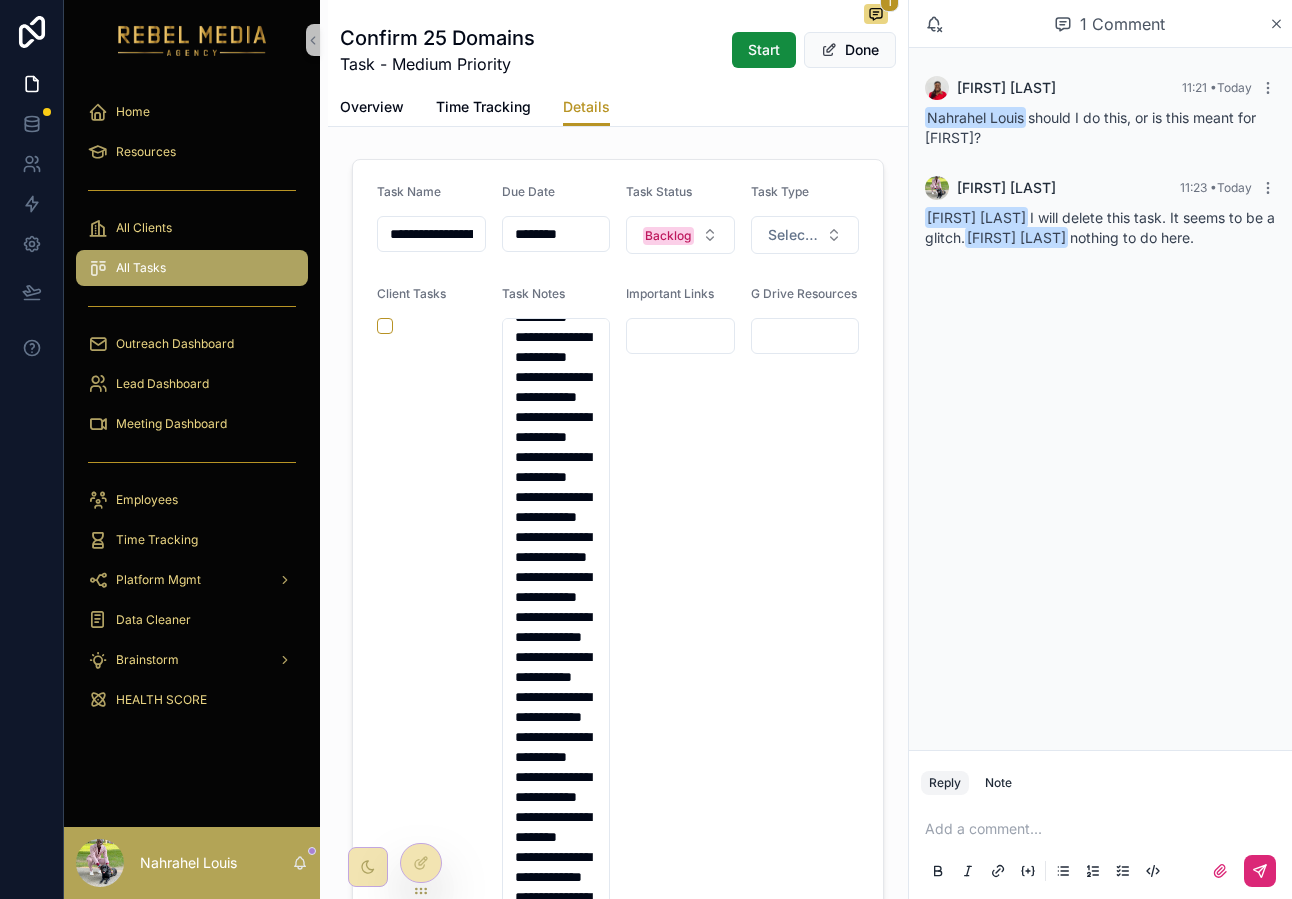 click on "Add a comment..." at bounding box center [1100, 849] 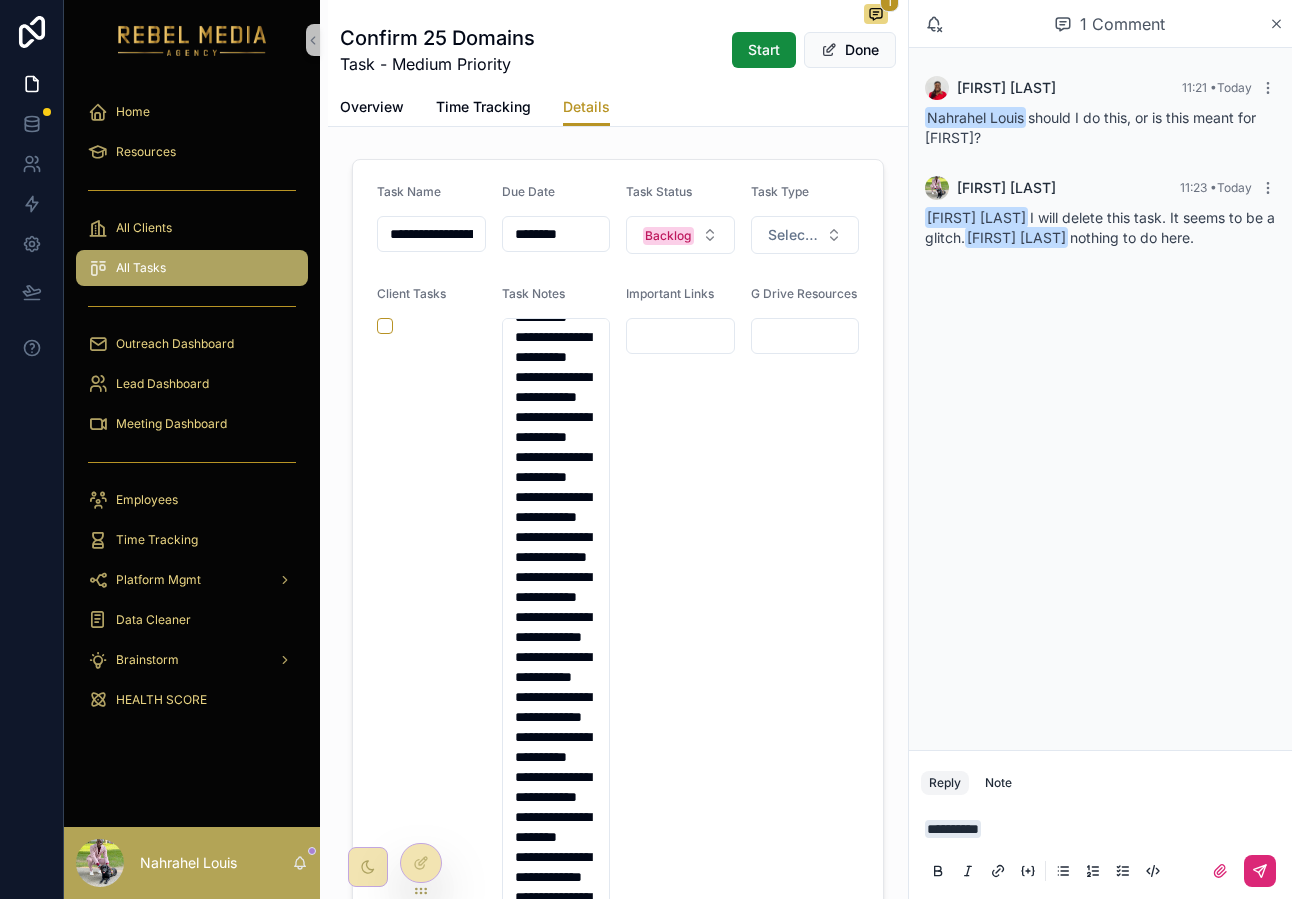 click at bounding box center (1260, 871) 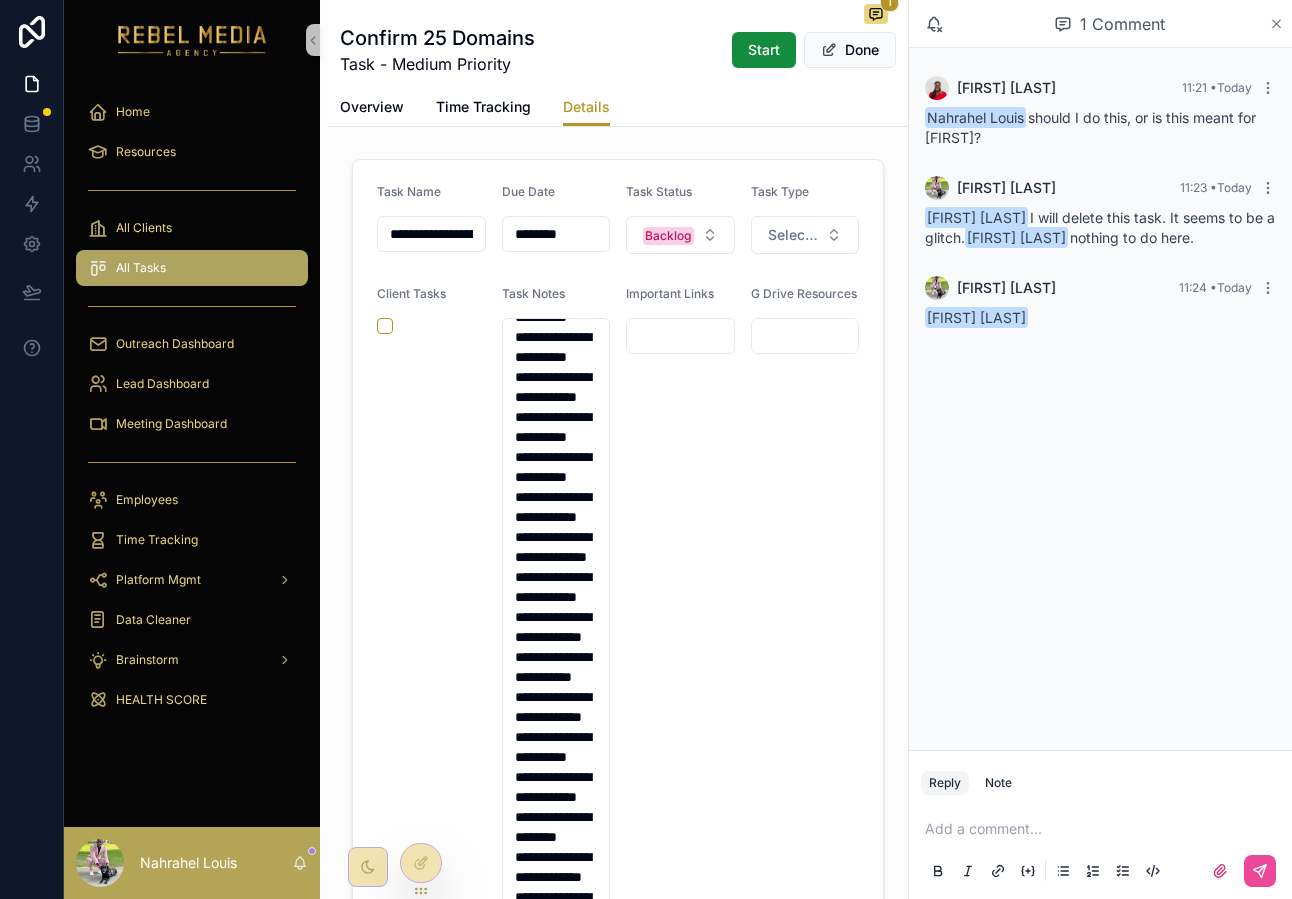 click on "1 Comment" at bounding box center [1100, 24] 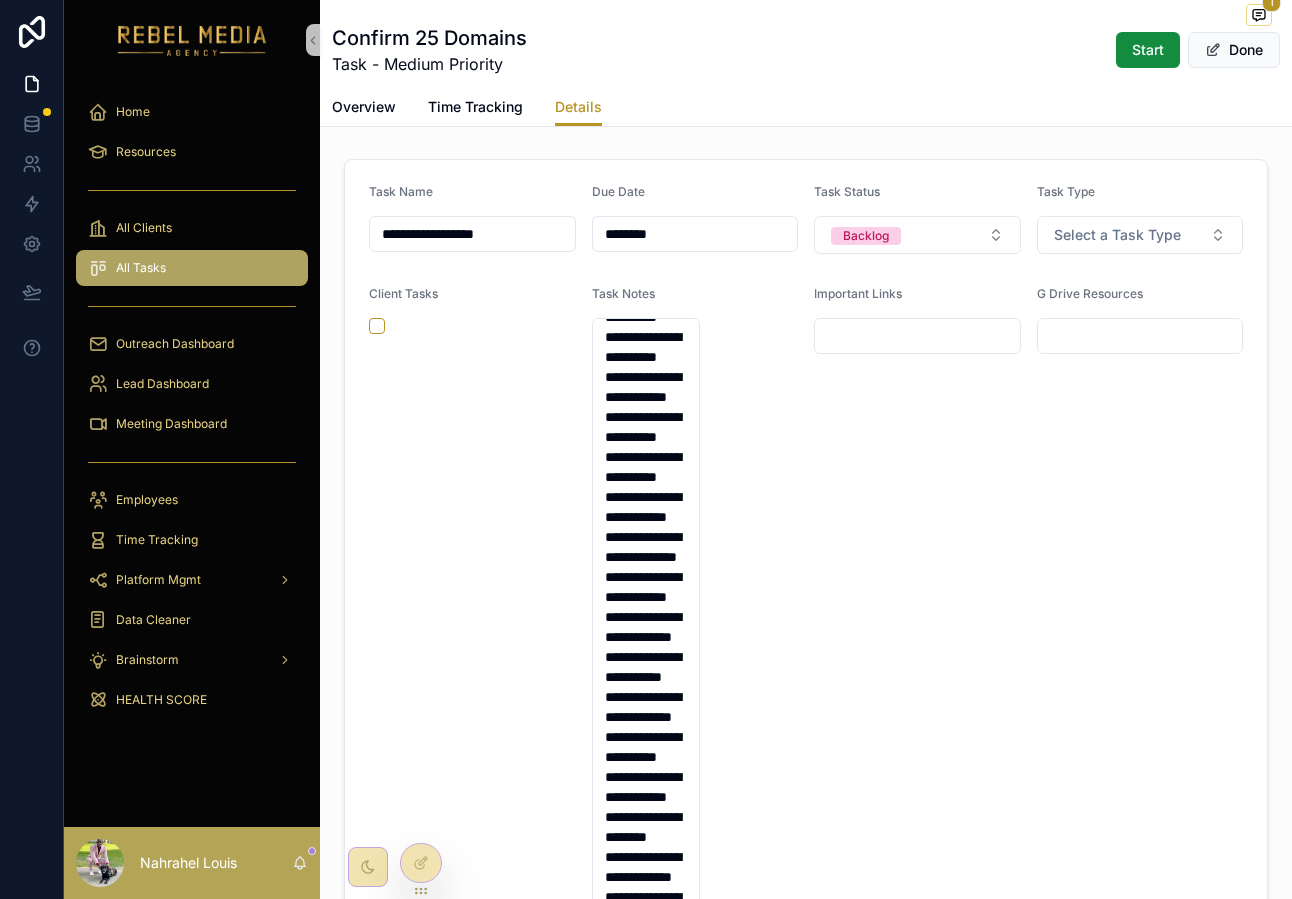 scroll, scrollTop: 1240, scrollLeft: 0, axis: vertical 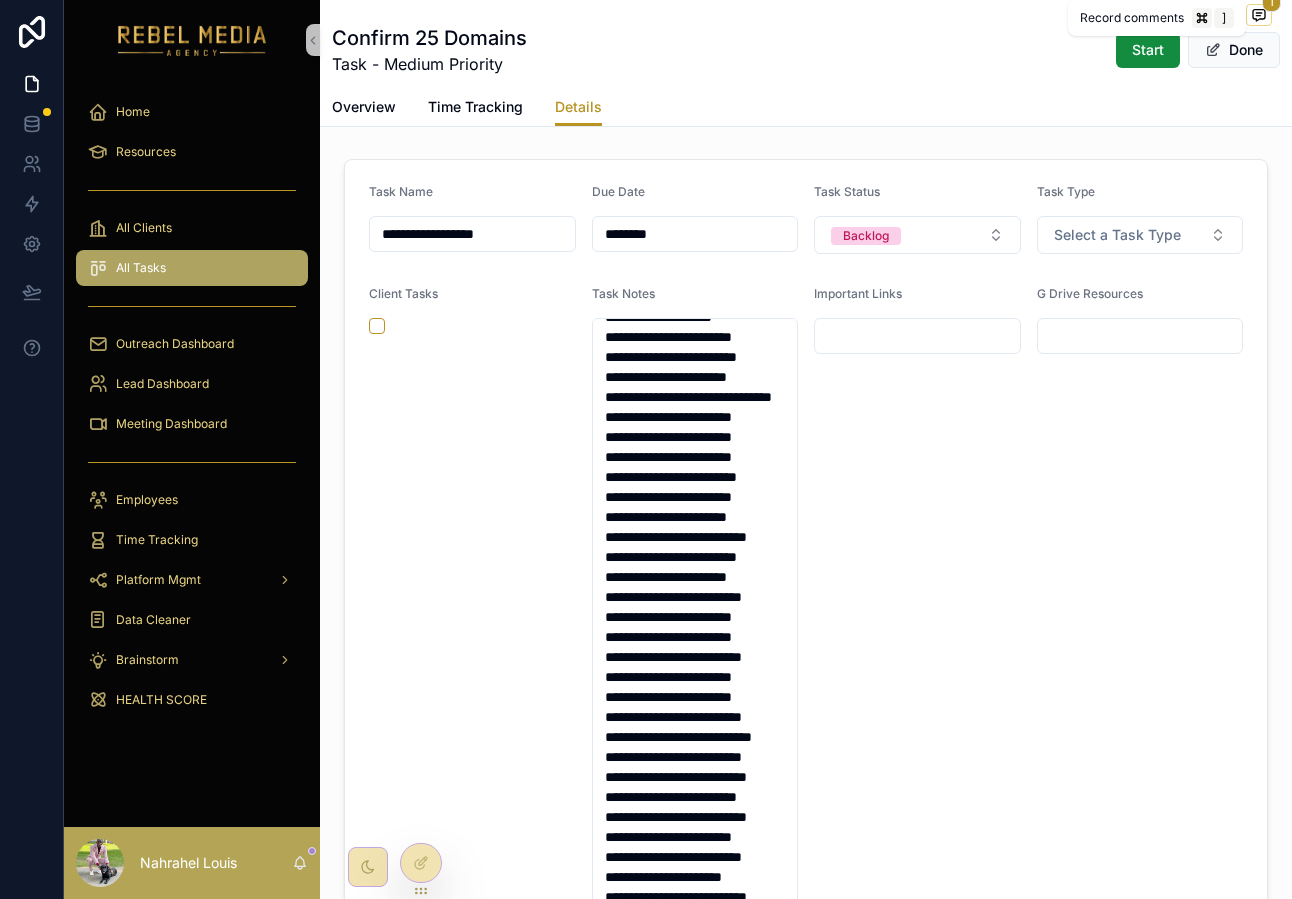 click 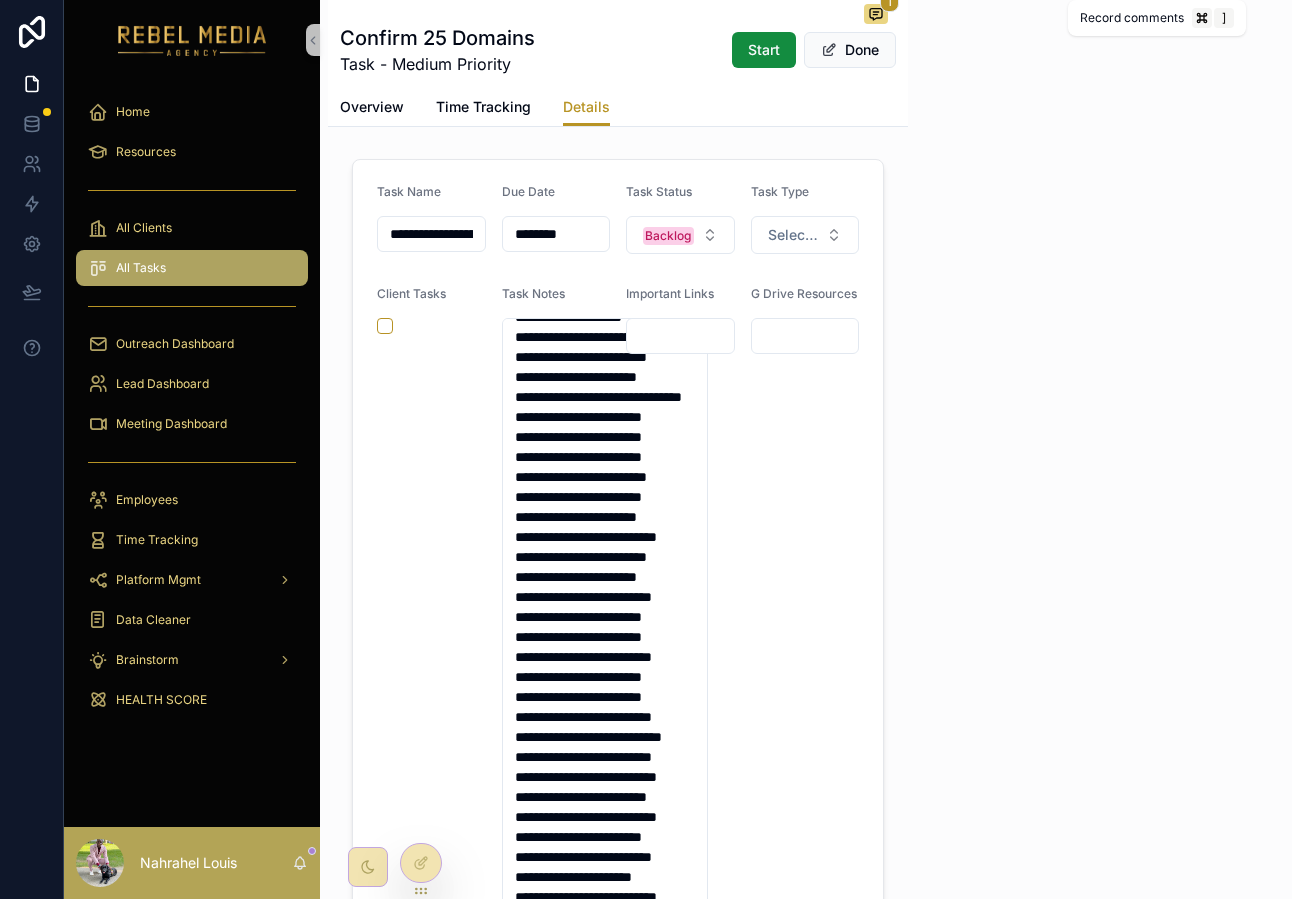 scroll, scrollTop: 2920, scrollLeft: 0, axis: vertical 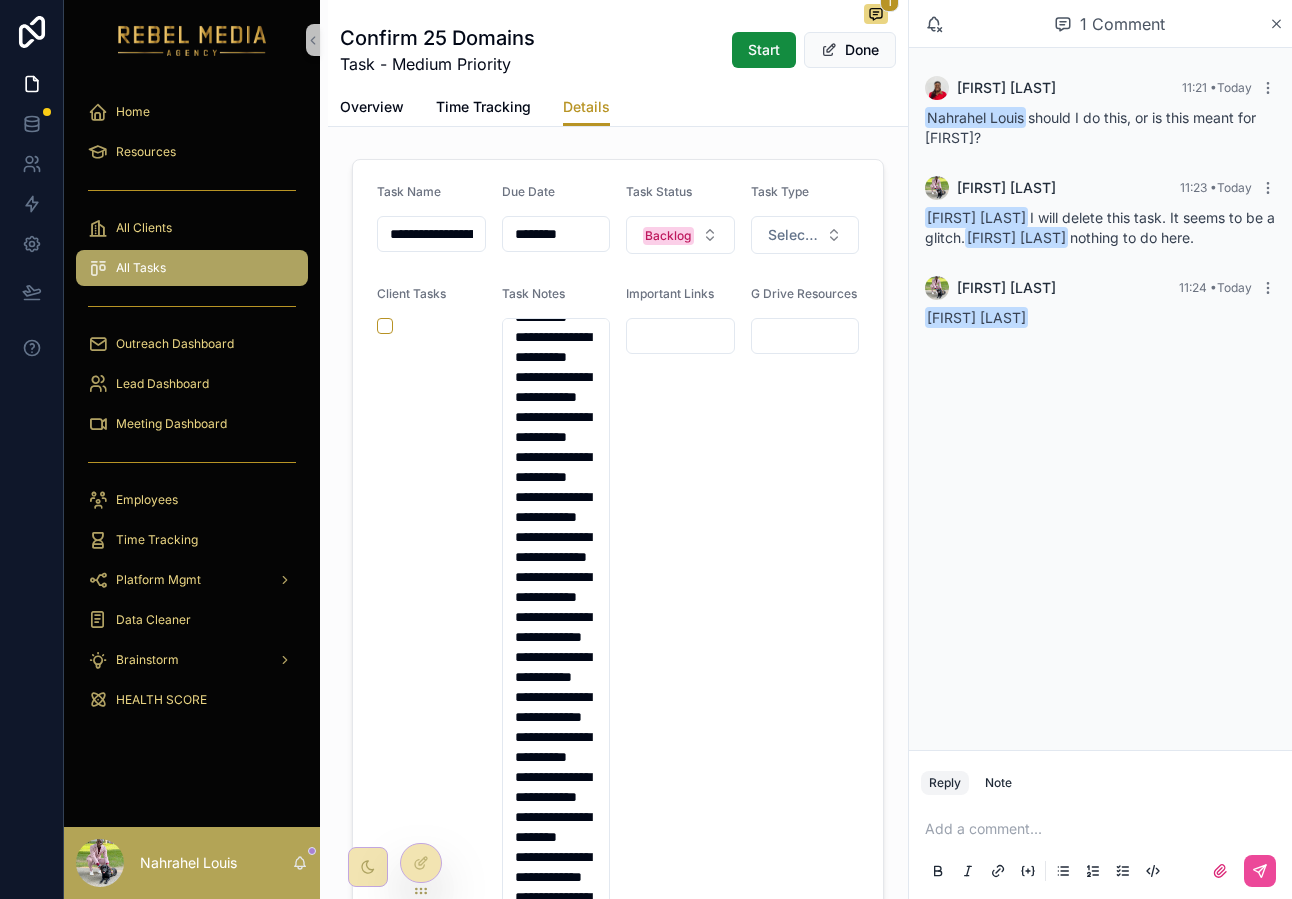 click on "Confirm 25 Domains  Task - Medium Priority Start Done" at bounding box center (618, 50) 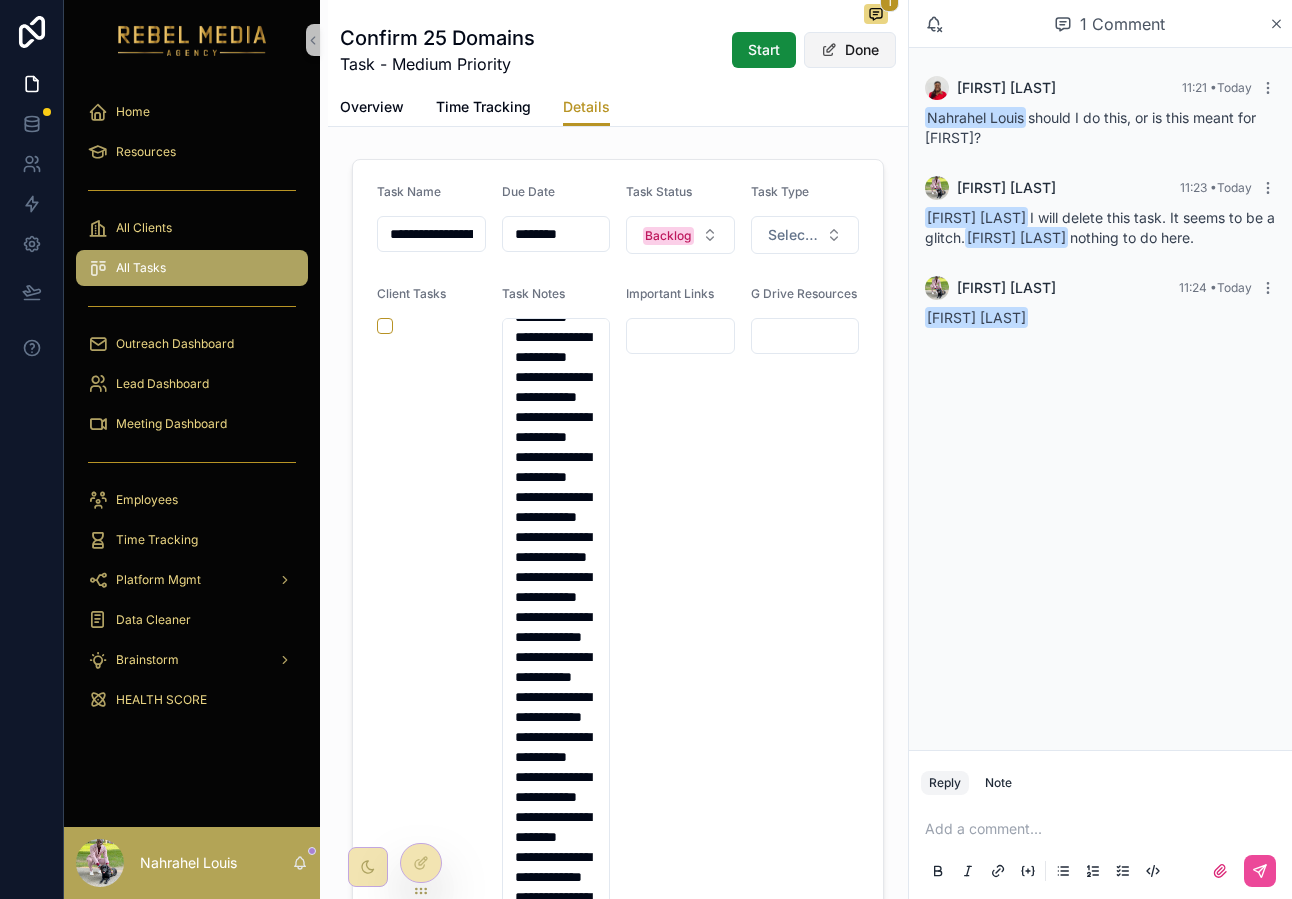 click on "Done" at bounding box center (850, 50) 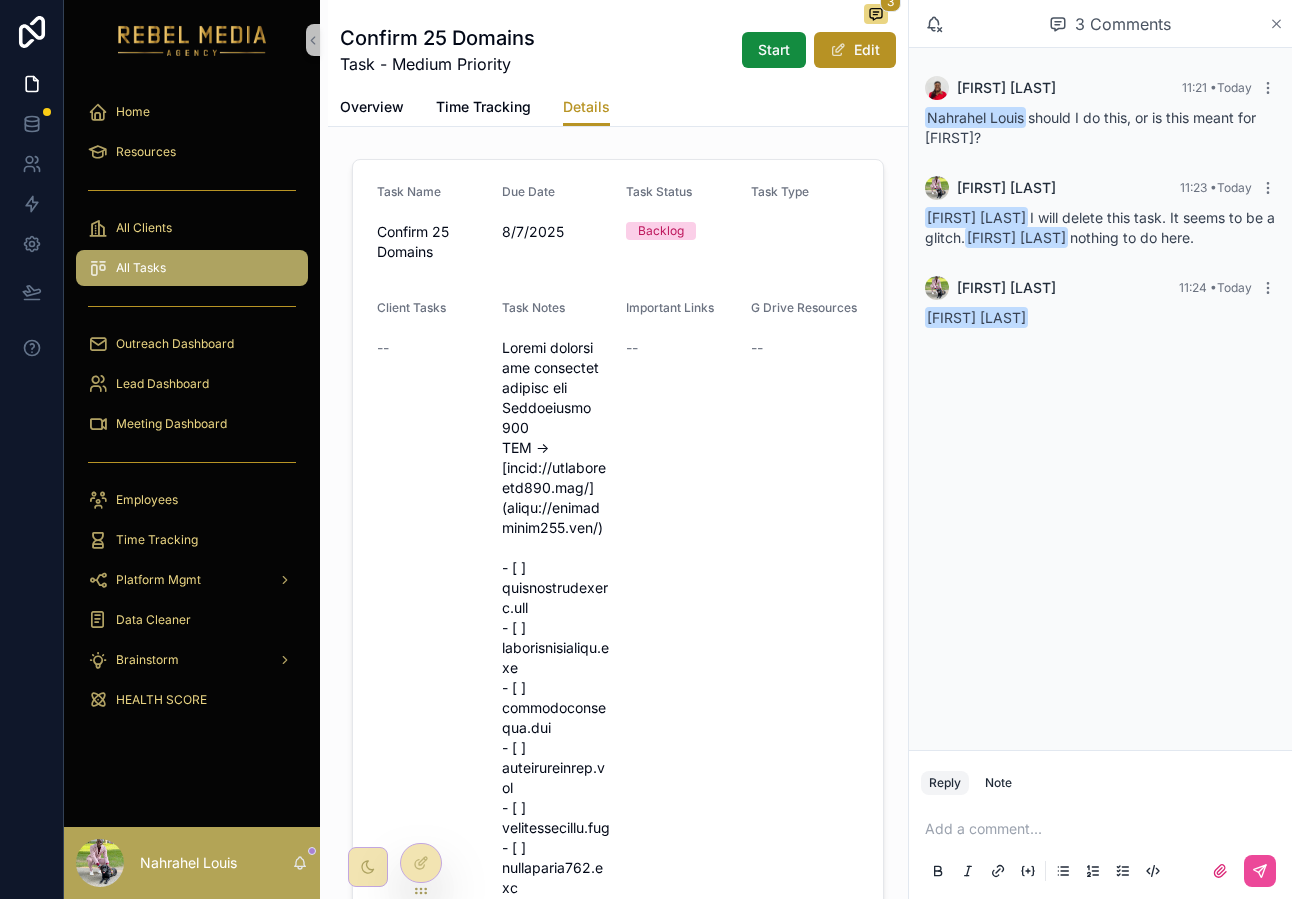 click 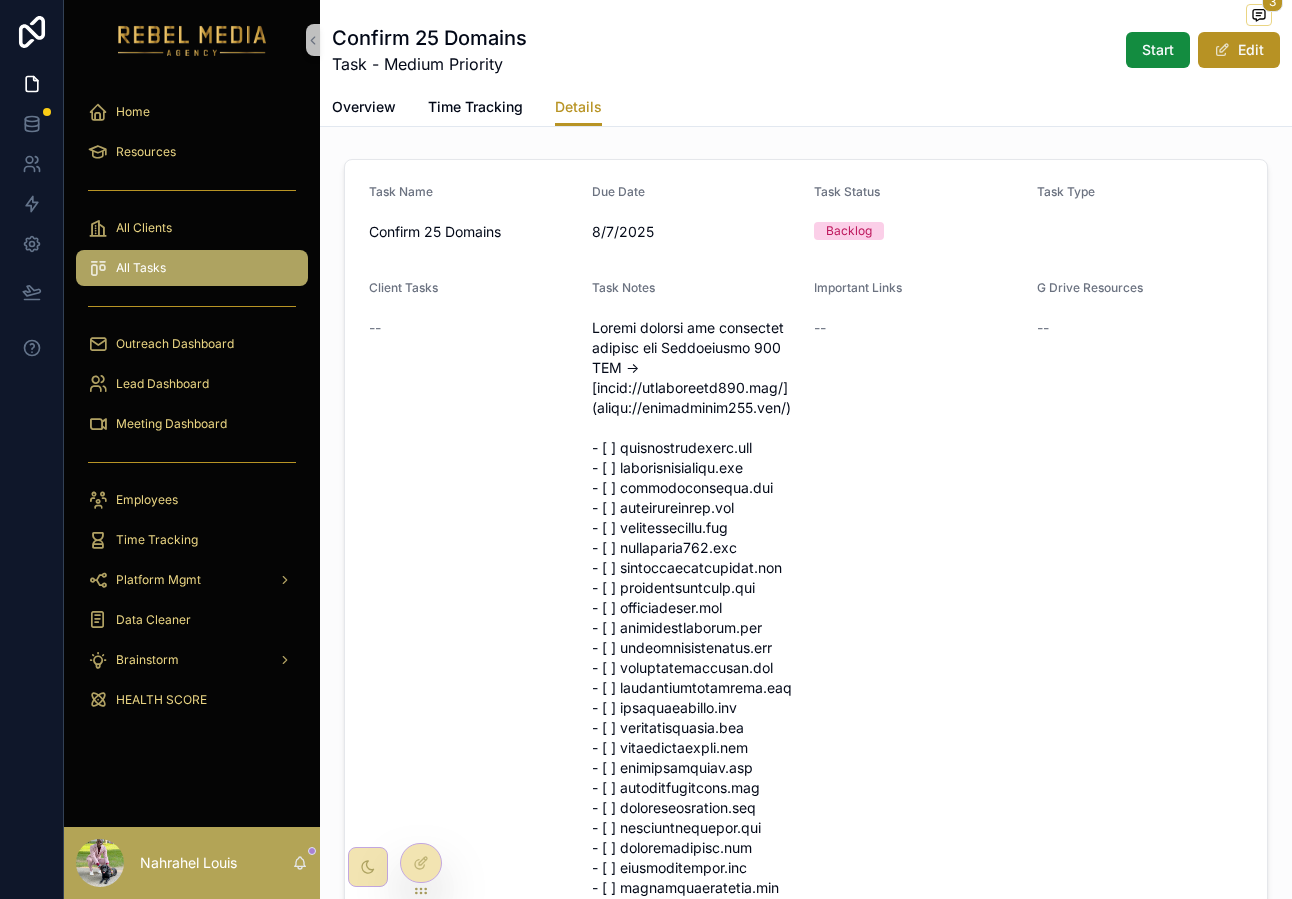 scroll, scrollTop: 1310, scrollLeft: 0, axis: vertical 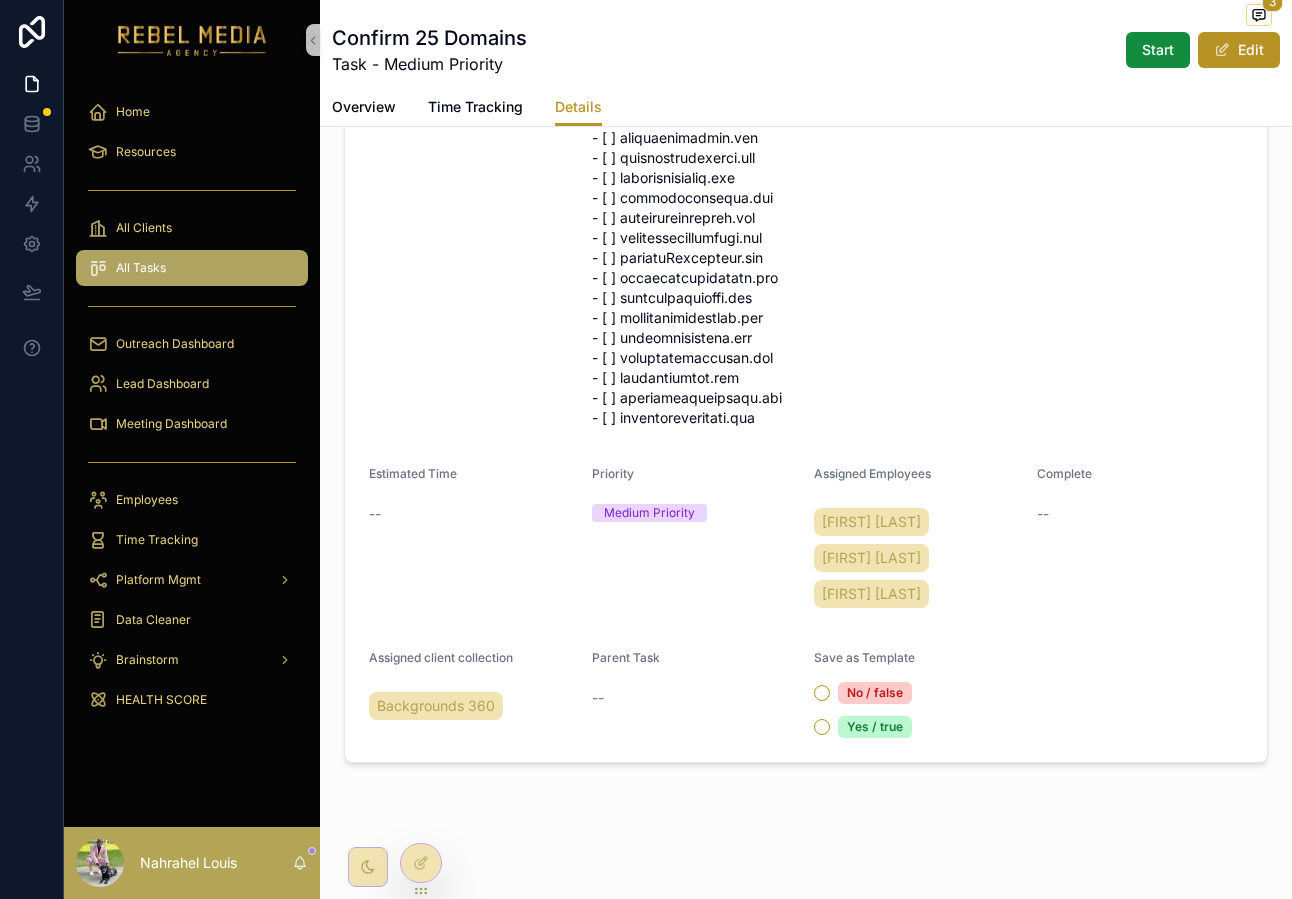 click on "Overview" at bounding box center [364, 107] 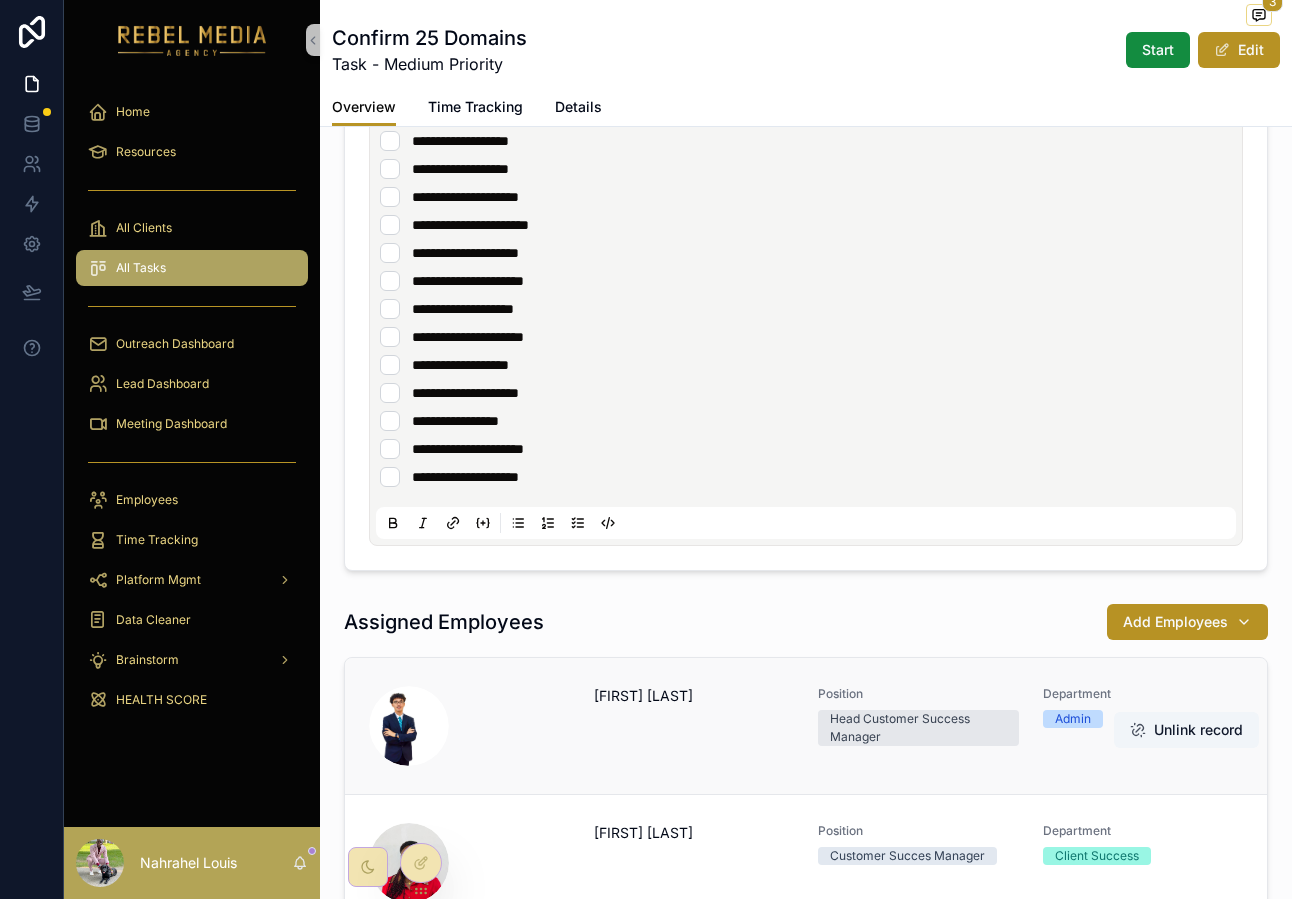 scroll, scrollTop: 2268, scrollLeft: 0, axis: vertical 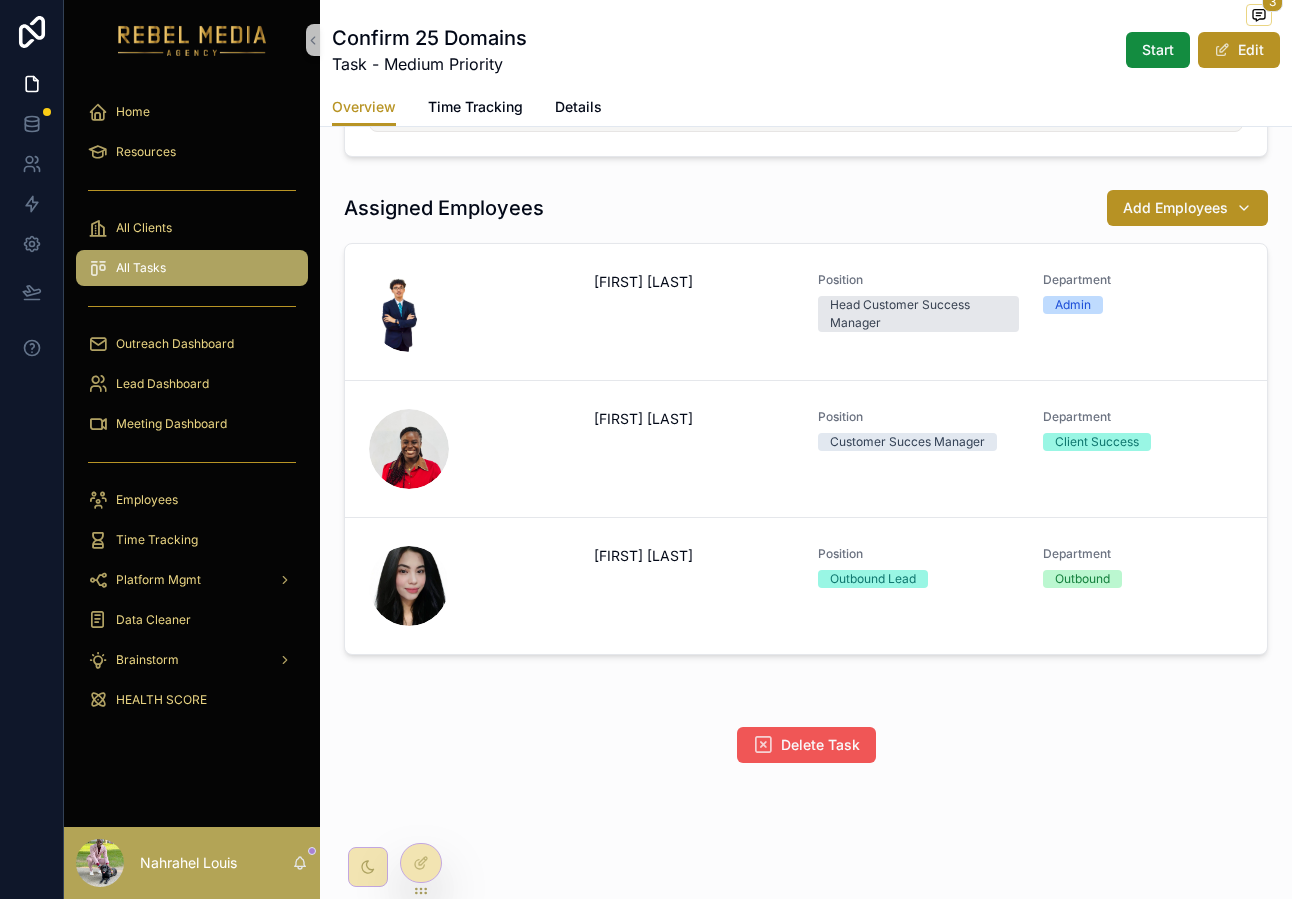 click on "Delete Task" at bounding box center [806, 745] 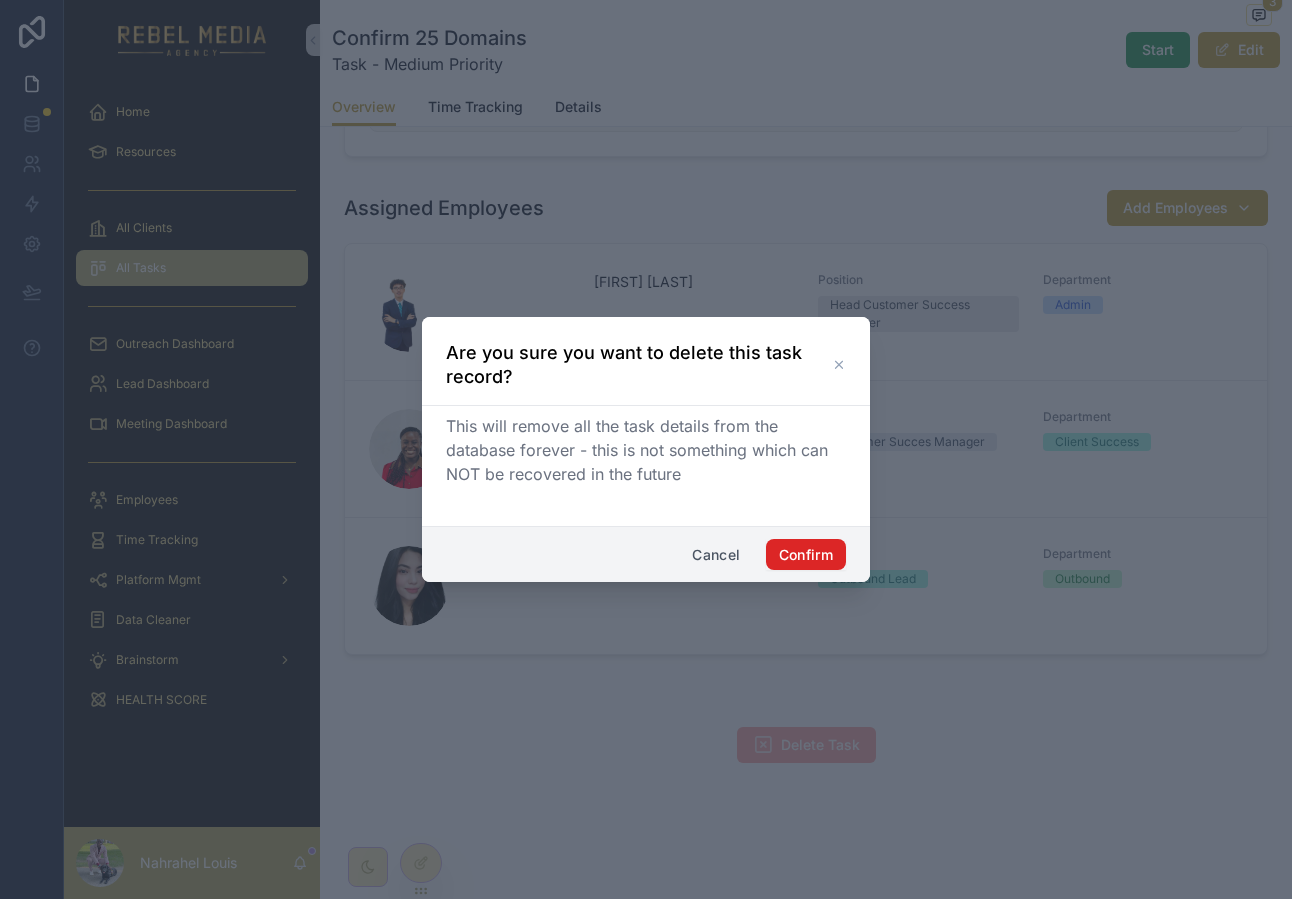 click on "Confirm" at bounding box center (806, 555) 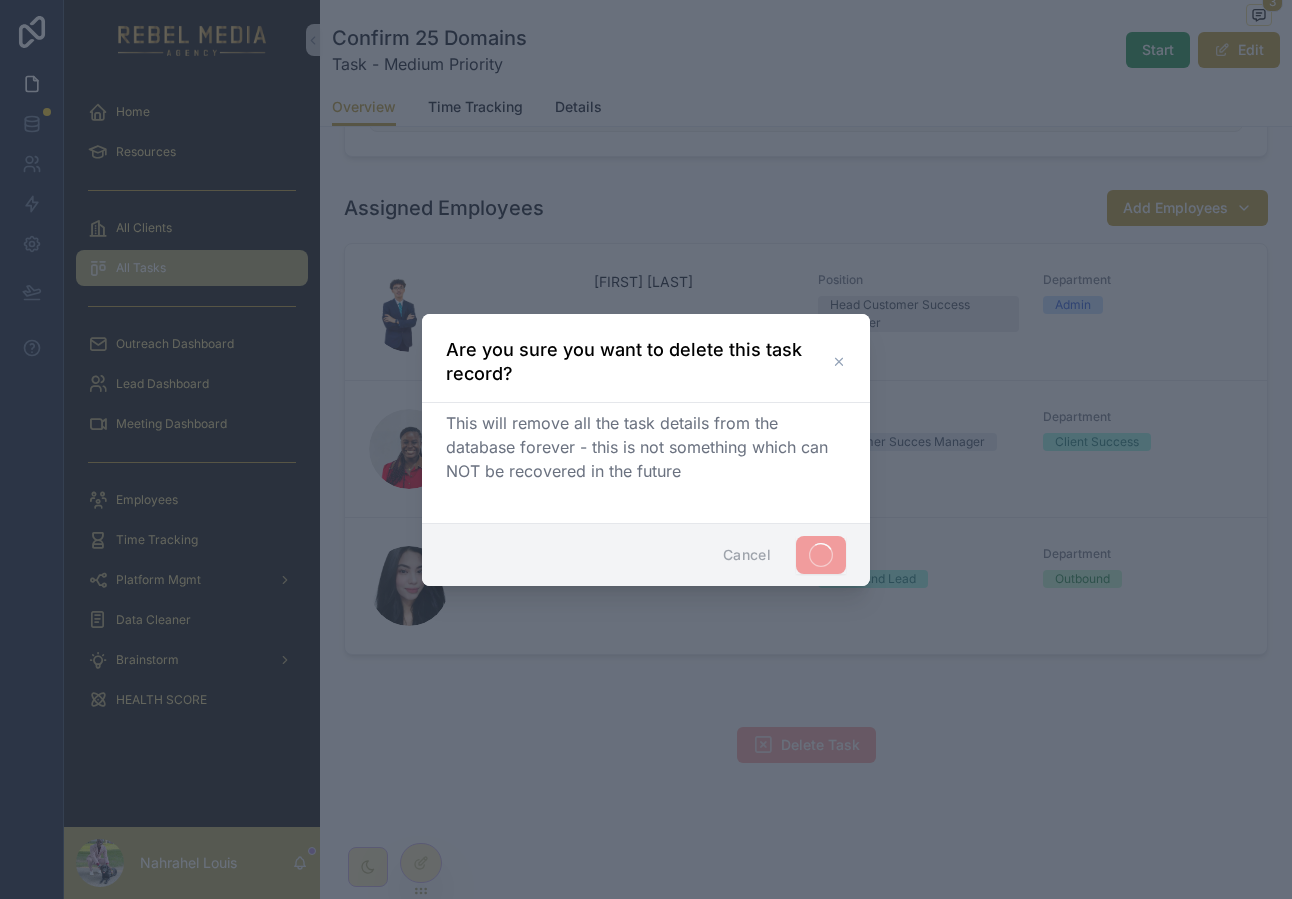 click at bounding box center (646, 449) 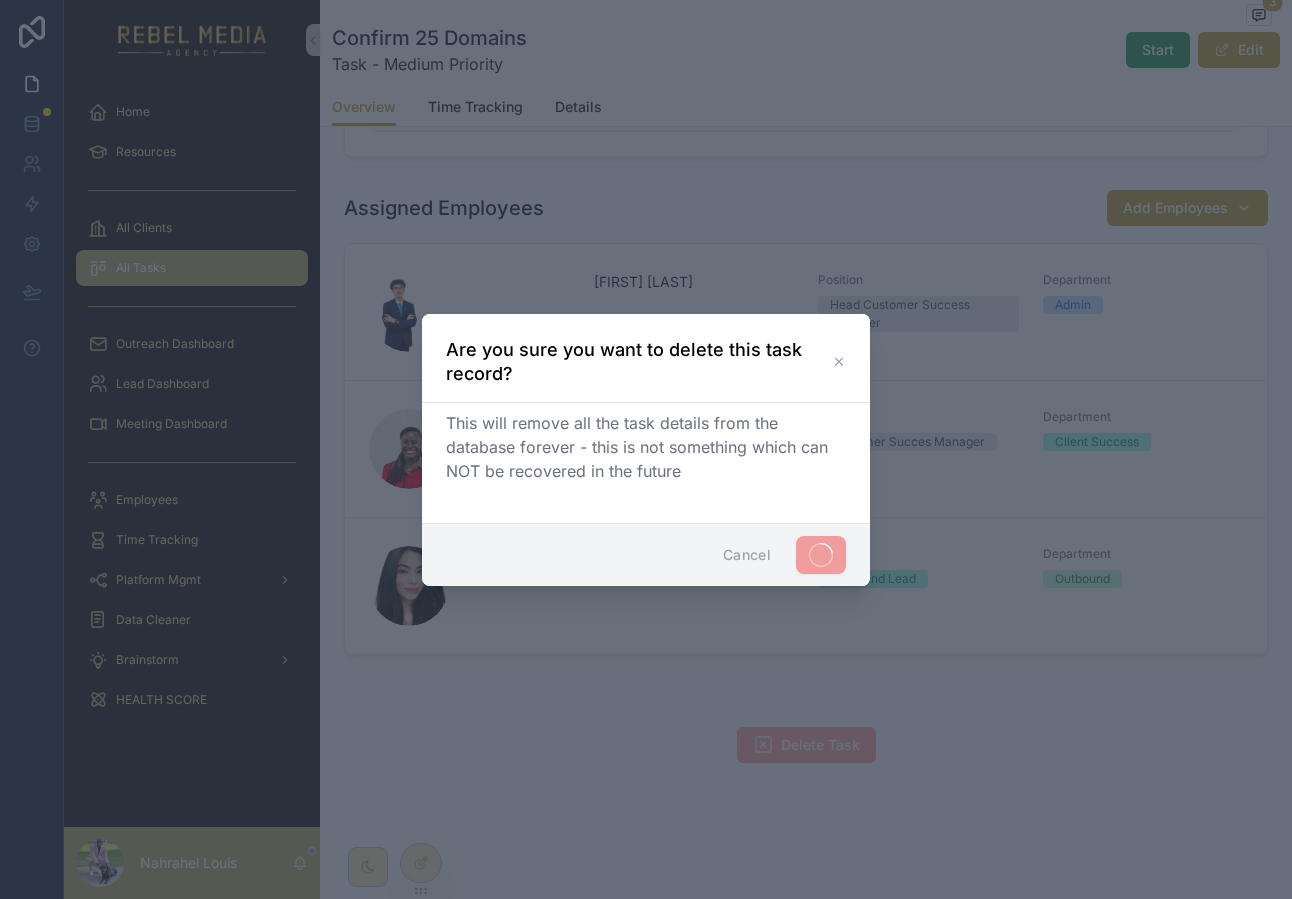 scroll, scrollTop: 0, scrollLeft: 0, axis: both 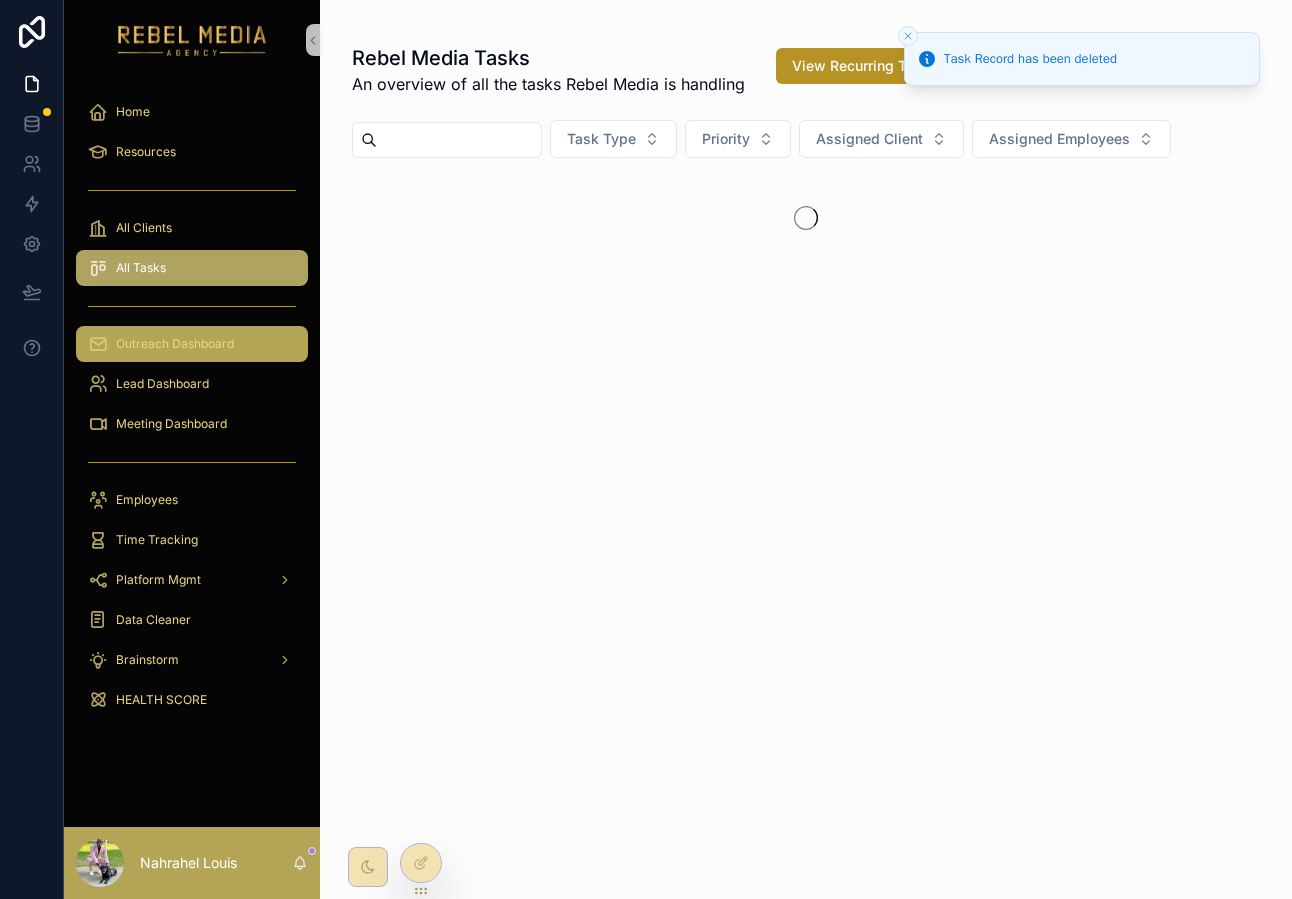 click on "Outreach Dashboard" at bounding box center [192, 344] 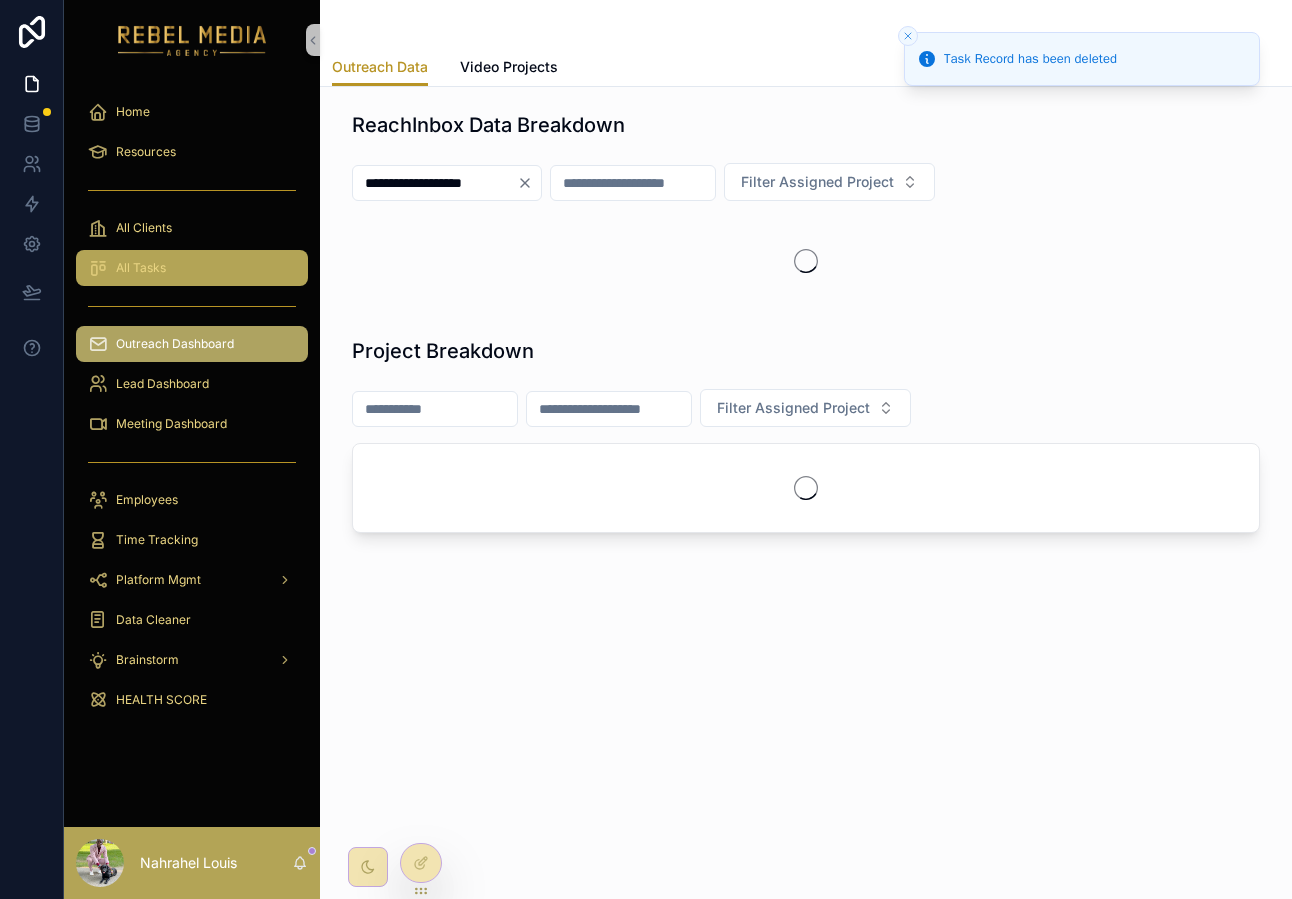 click on "All Tasks" at bounding box center (192, 268) 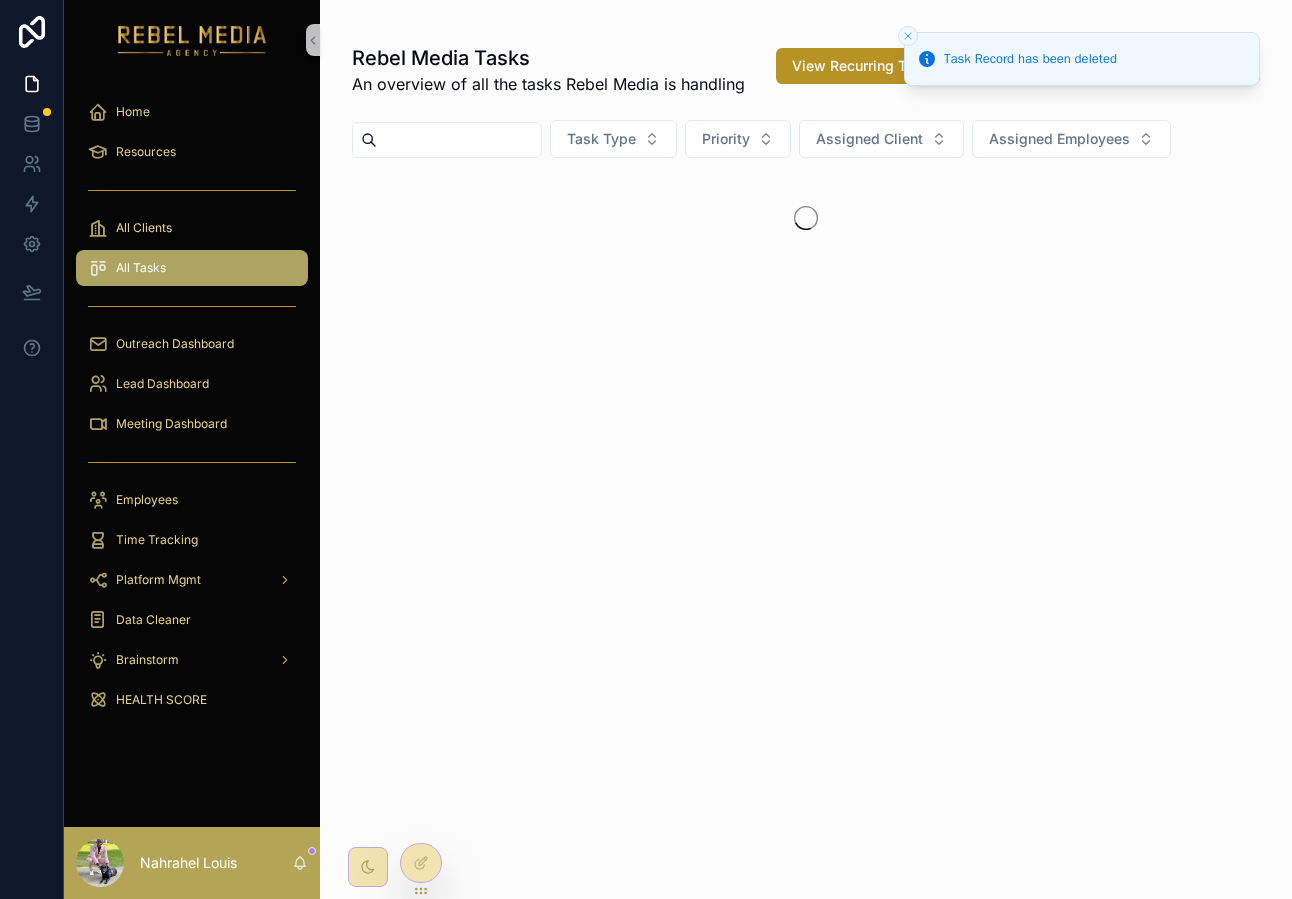 click 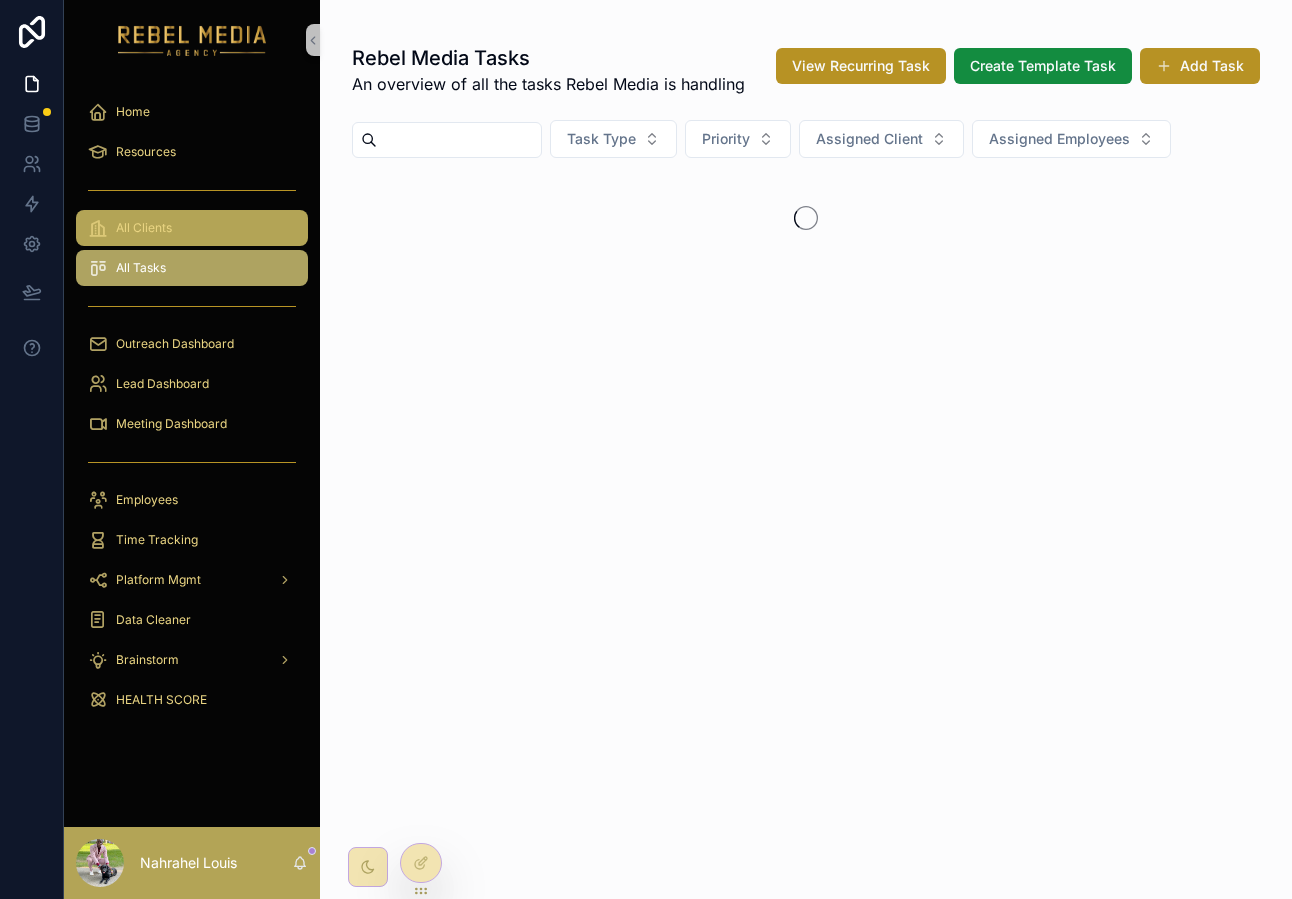 click on "All Clients" at bounding box center [192, 228] 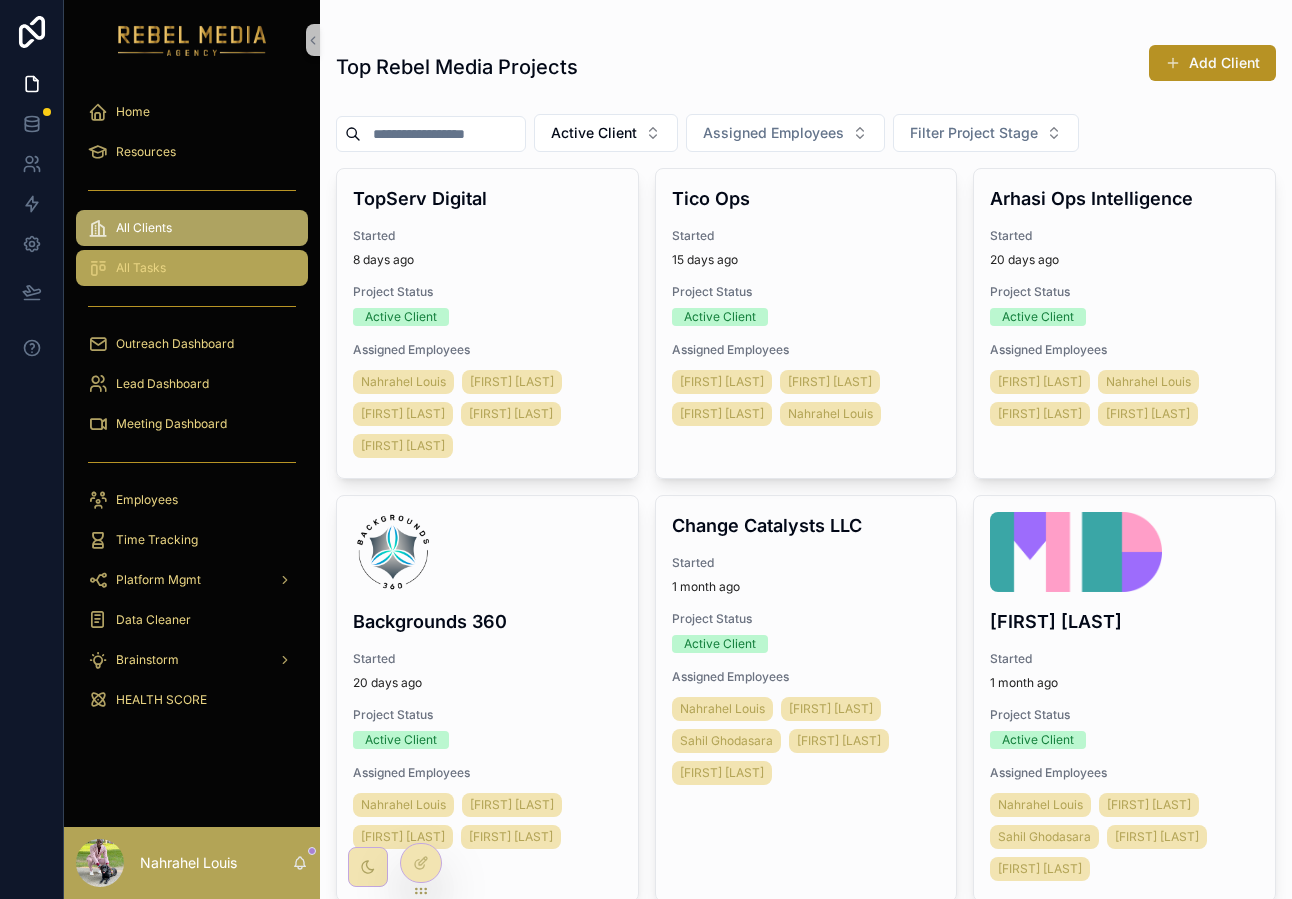 click on "All Tasks" at bounding box center (192, 268) 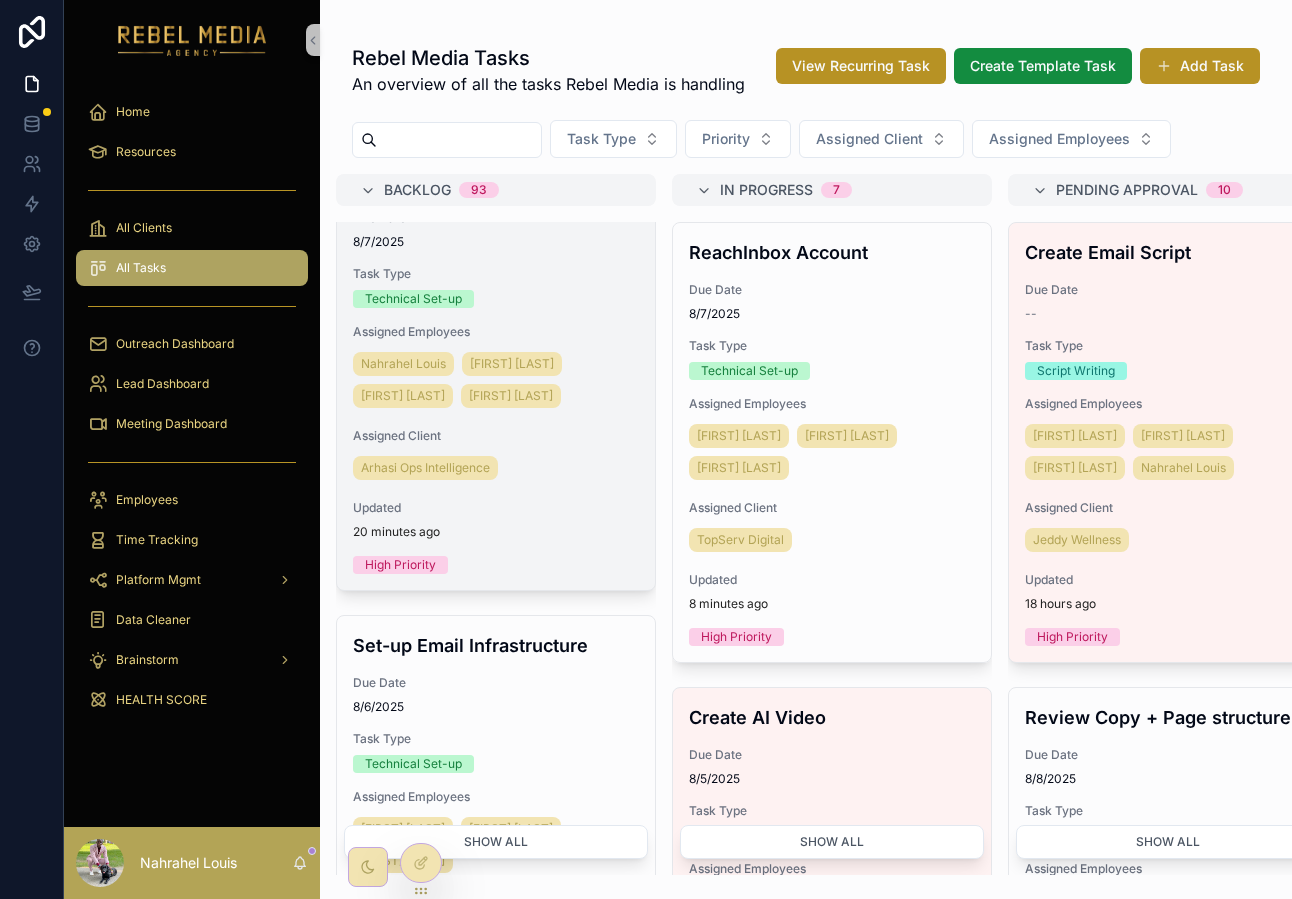 scroll, scrollTop: 0, scrollLeft: 0, axis: both 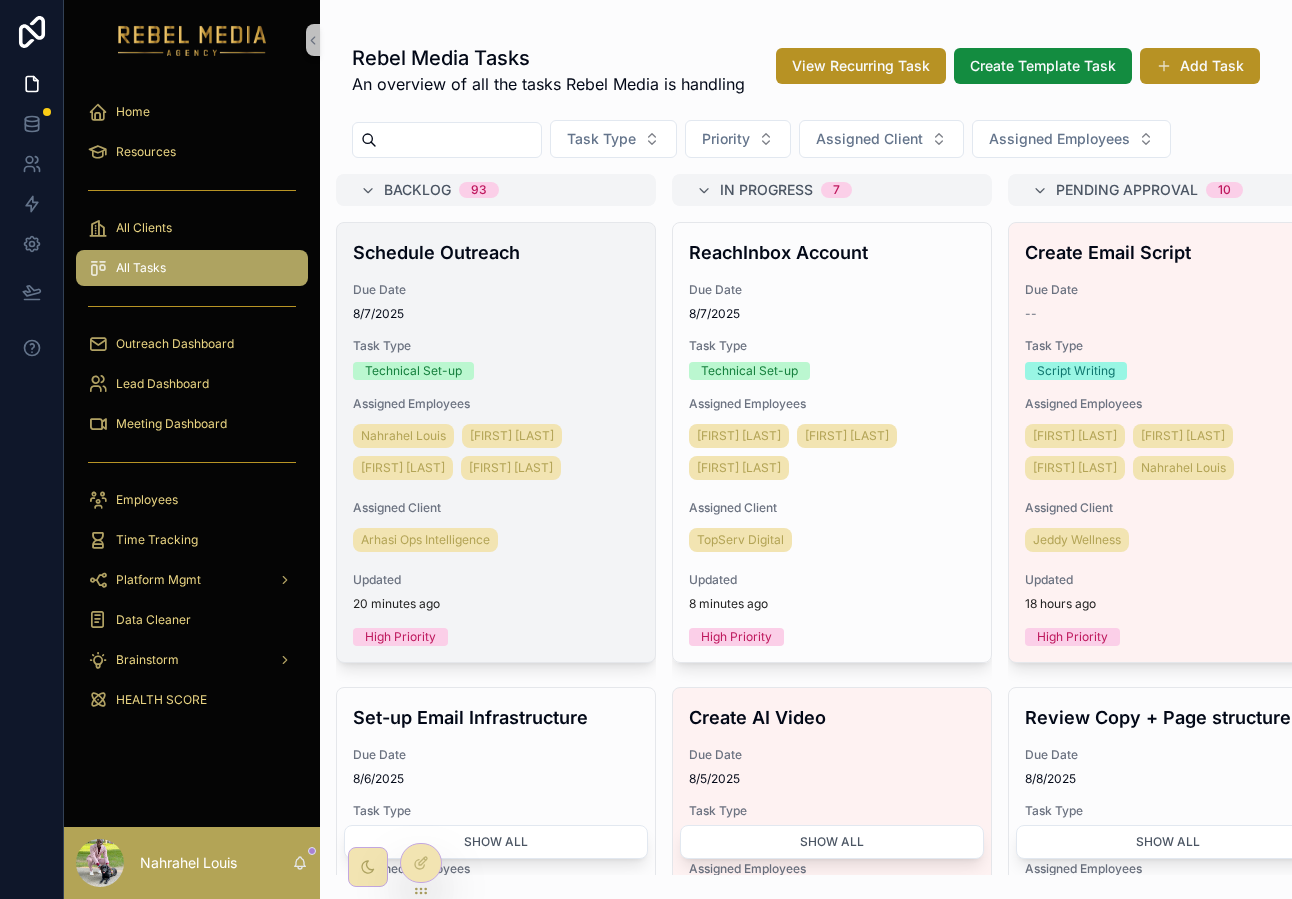 click on "Due Date 8/7/2025" at bounding box center [496, 302] 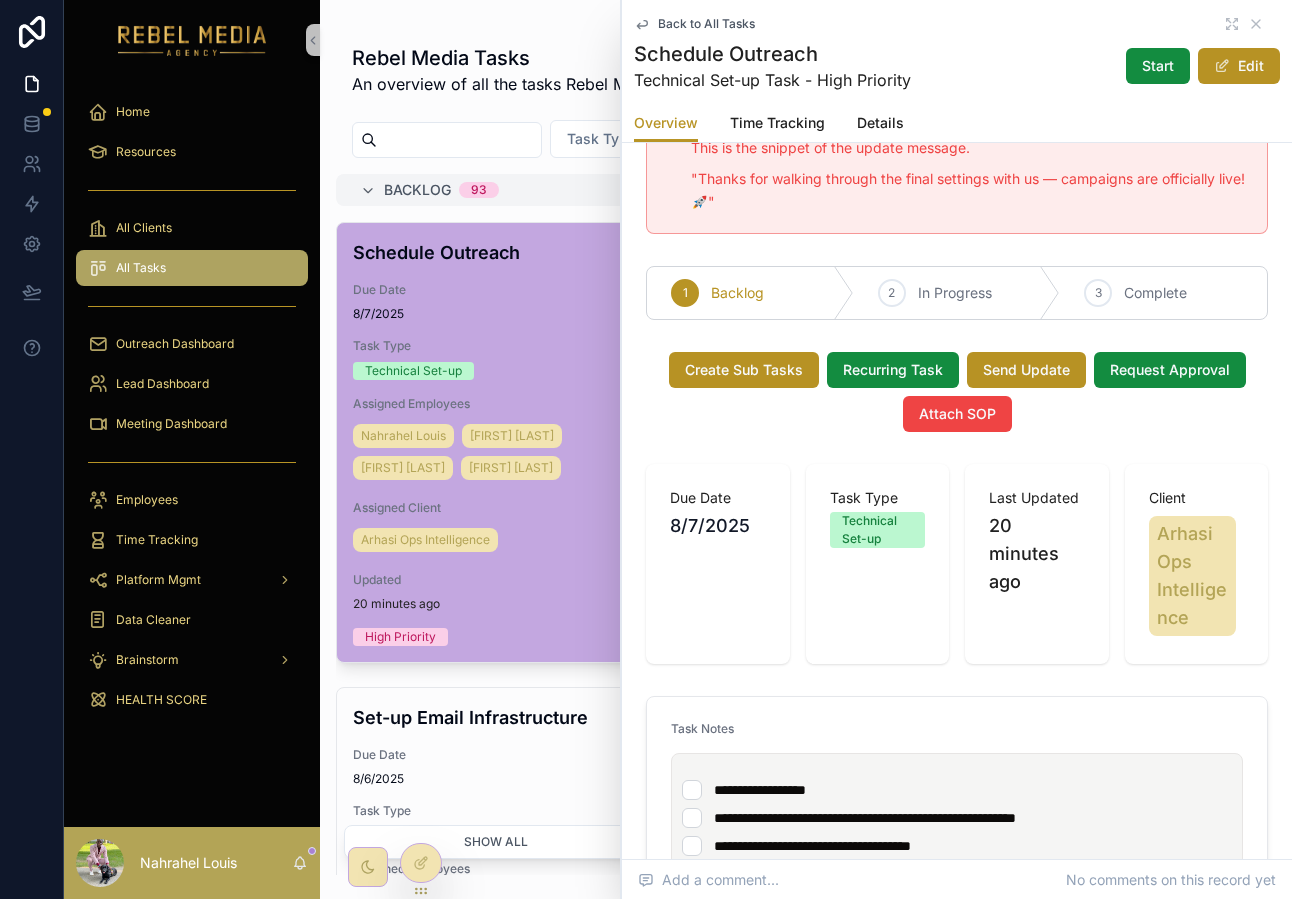 scroll, scrollTop: 0, scrollLeft: 0, axis: both 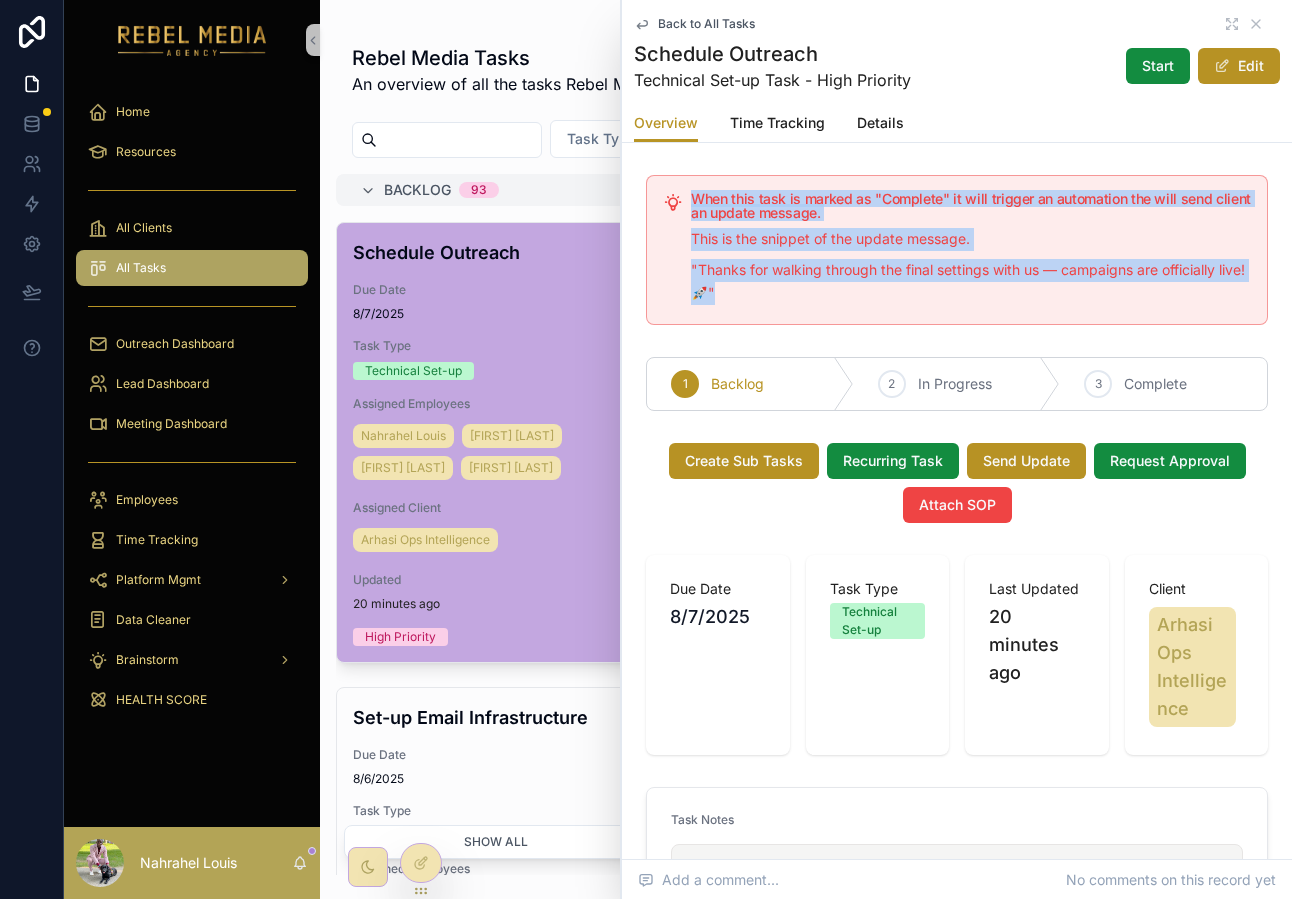 drag, startPoint x: 687, startPoint y: 199, endPoint x: 1255, endPoint y: 283, distance: 574.1777 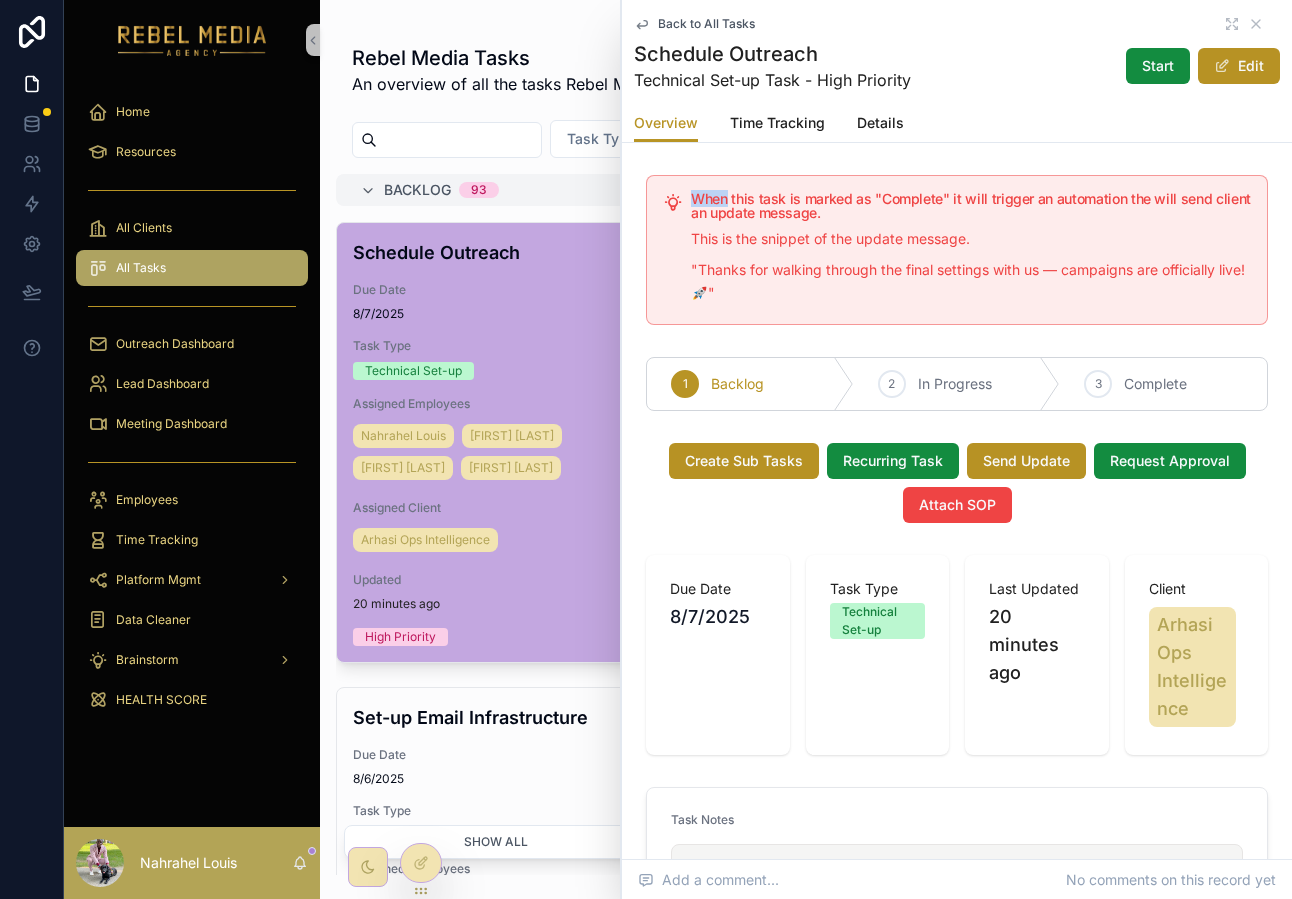 click on "When this task is marked as "Complete" it will trigger an automation the will send client an update message." at bounding box center [971, 206] 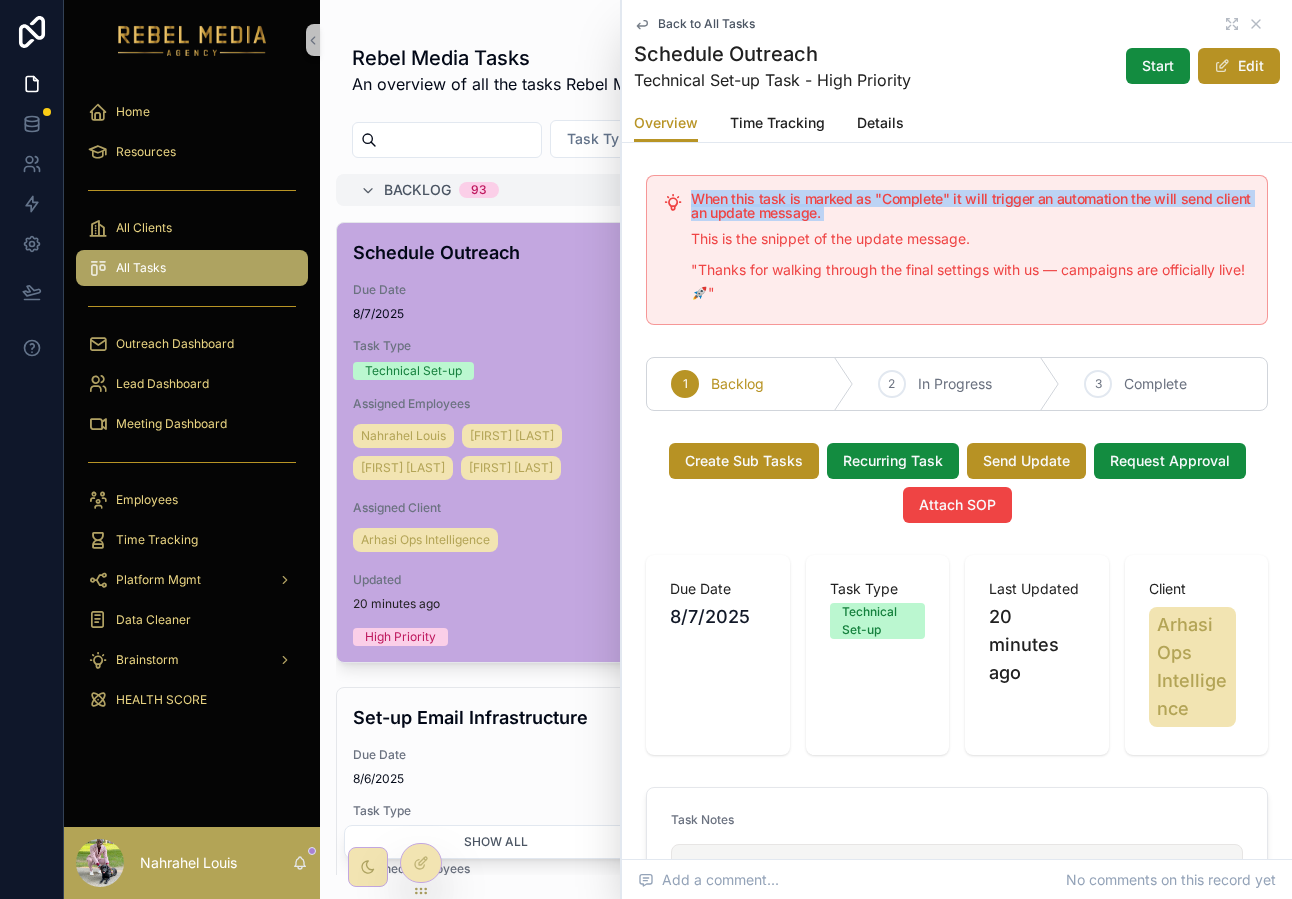 click on "When this task is marked as "Complete" it will trigger an automation the will send client an update message." at bounding box center (971, 206) 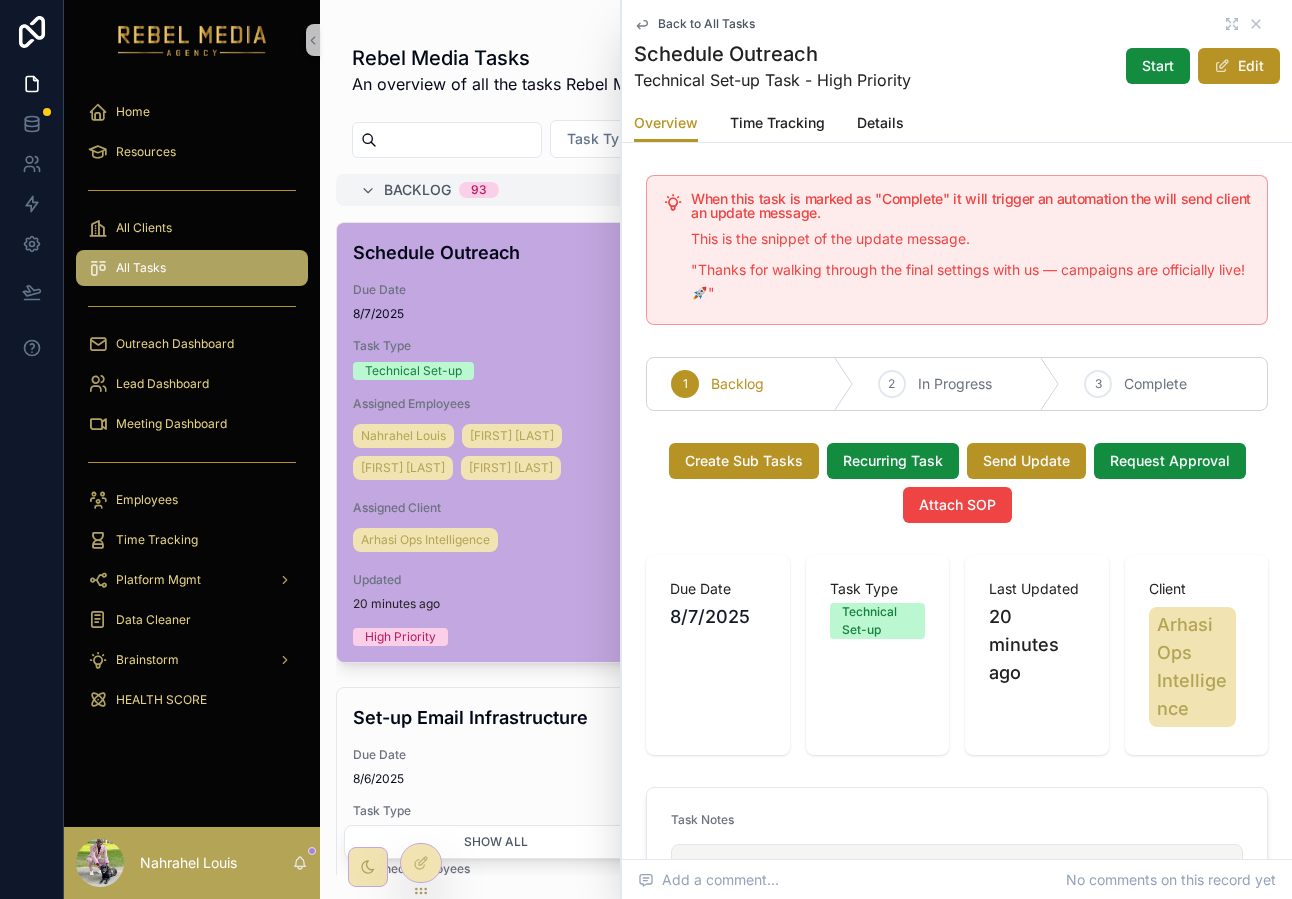click on "When this task is marked as "Complete" it will trigger an automation the will send client an update message." at bounding box center (971, 206) 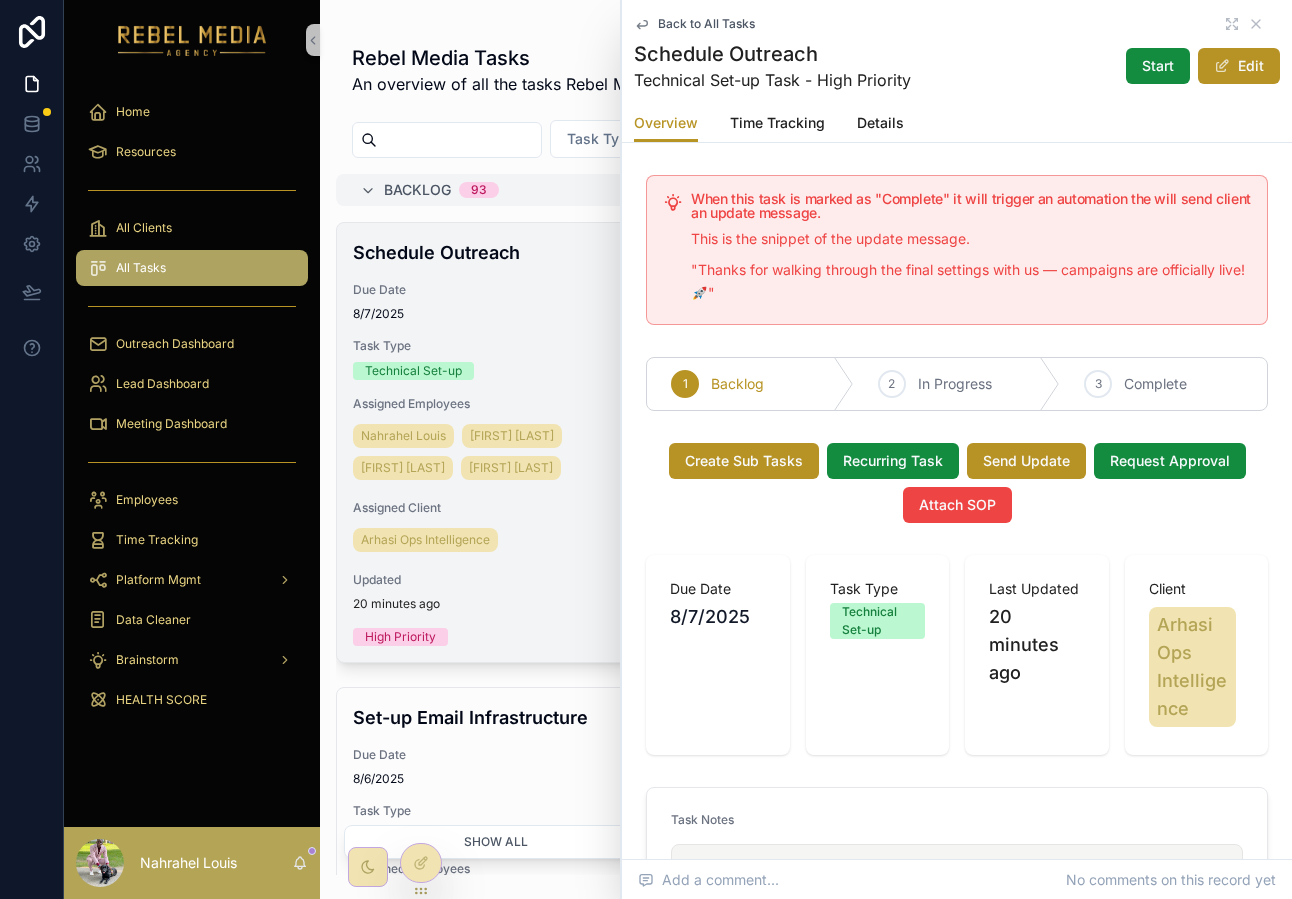 click on "Due Date" at bounding box center [496, 290] 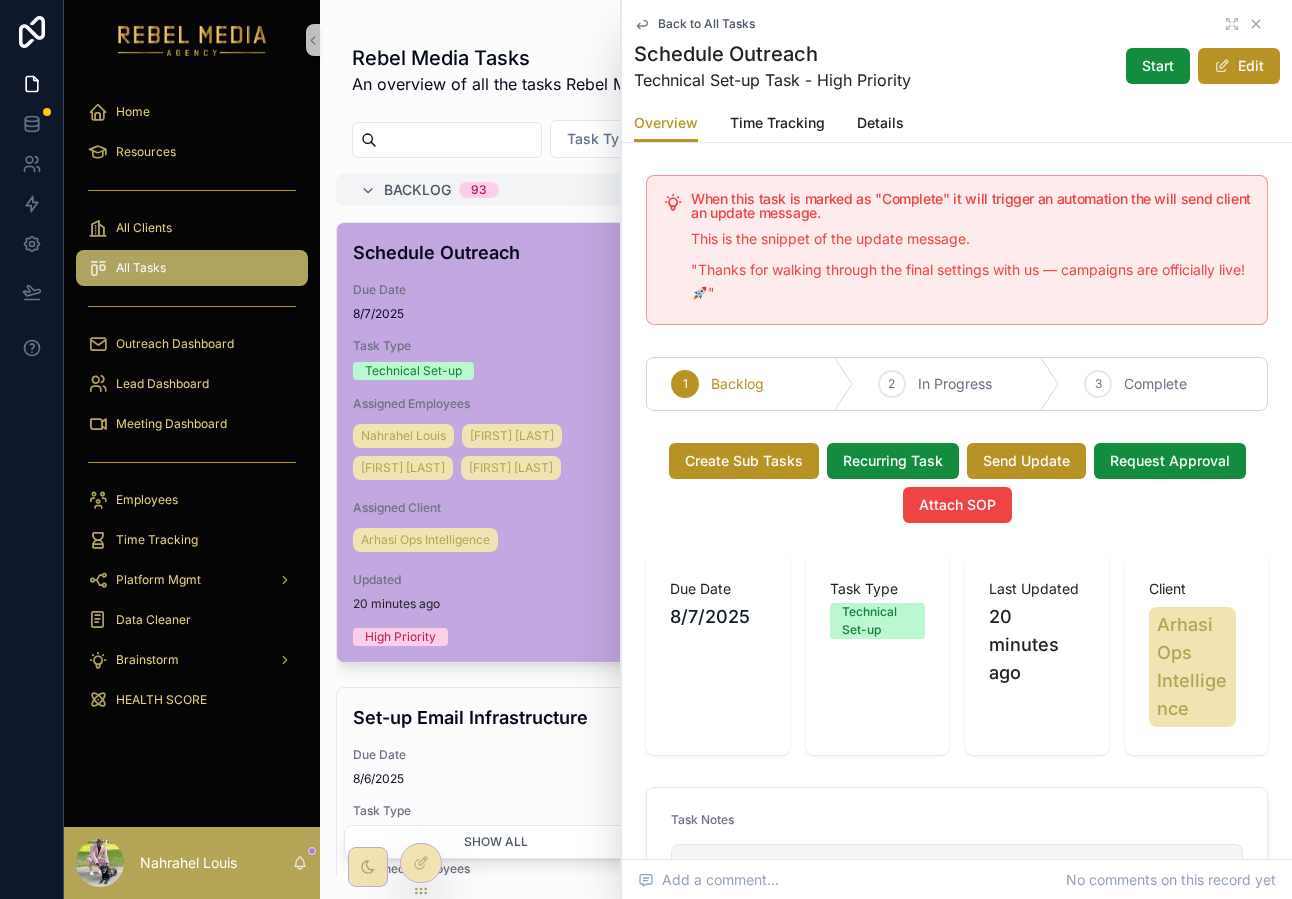 click 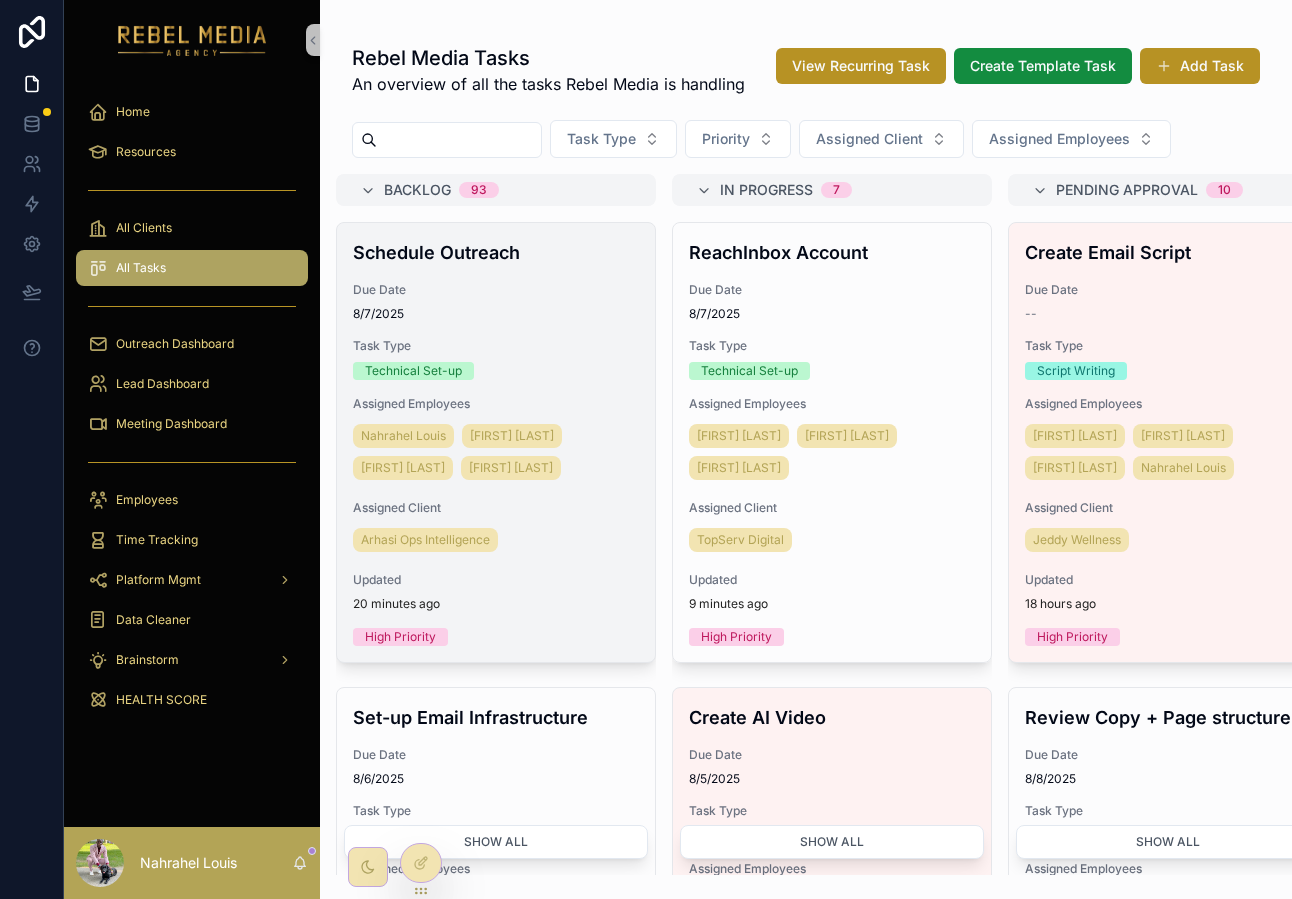 click on "Schedule Outreach Due Date 8/7/2025 Task Type Technical Set-up Assigned Employees [FIRST] [LAST] [FIRST] [LAST] [FIRST] [LAST] [FIRST] [LAST] Assigned Client Arhasi Ops Intelligence Updated 20 minutes ago High Priority" at bounding box center (496, 442) 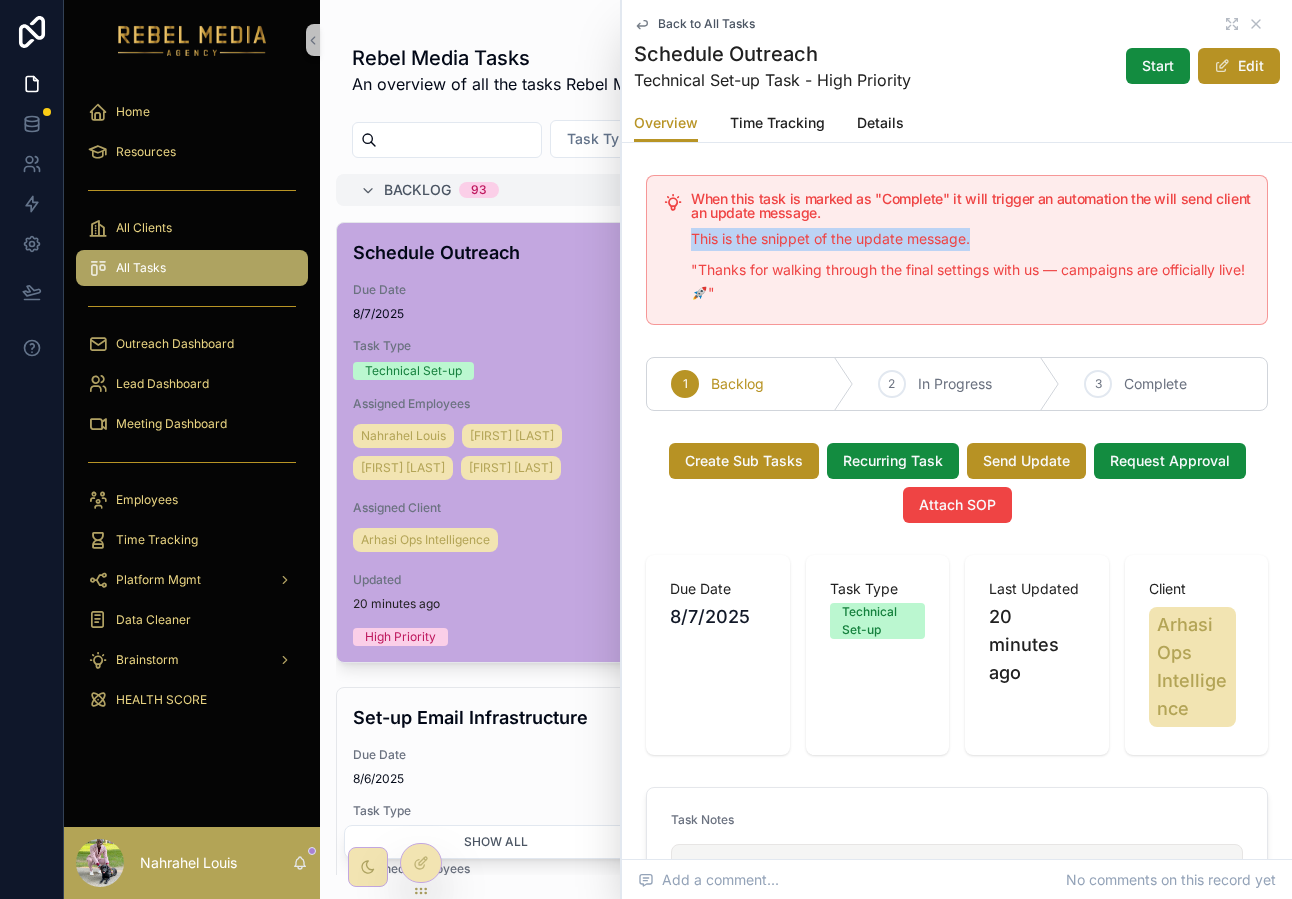drag, startPoint x: 689, startPoint y: 239, endPoint x: 1029, endPoint y: 230, distance: 340.1191 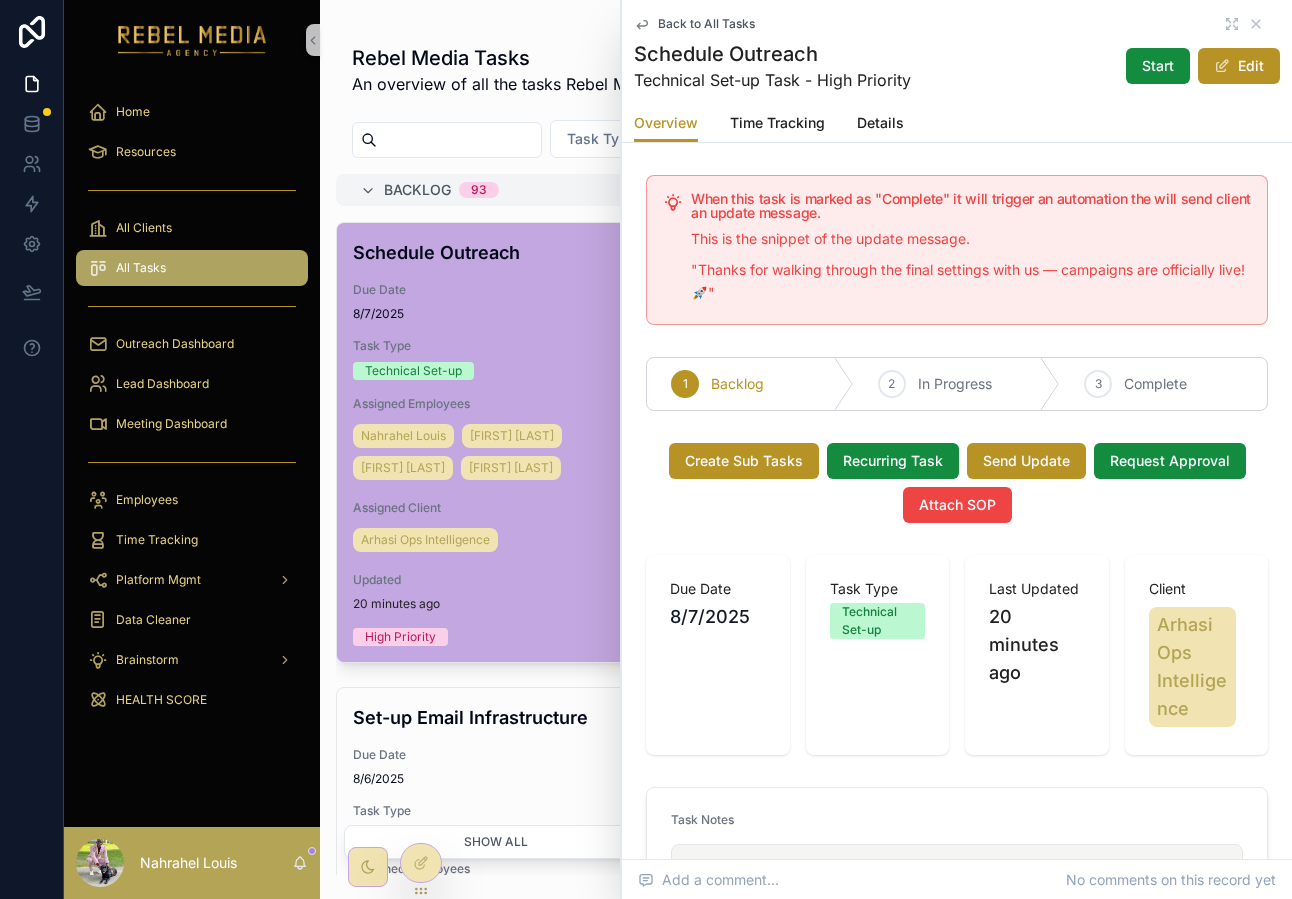 click on ""Thanks for walking through the final settings with us — campaigns are officially live! 🚀"" at bounding box center [971, 282] 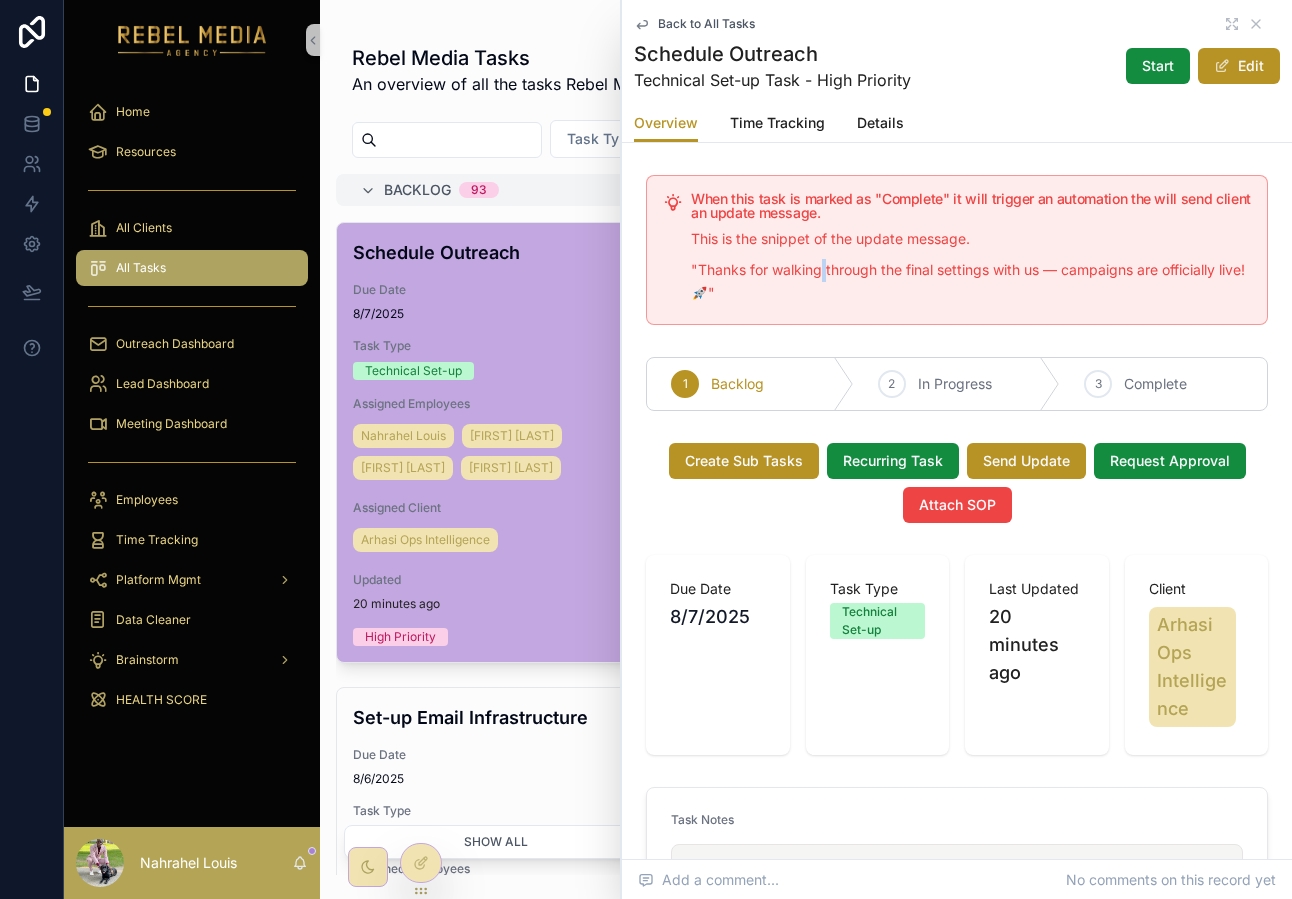click on ""Thanks for walking through the final settings with us — campaigns are officially live! 🚀"" at bounding box center (971, 282) 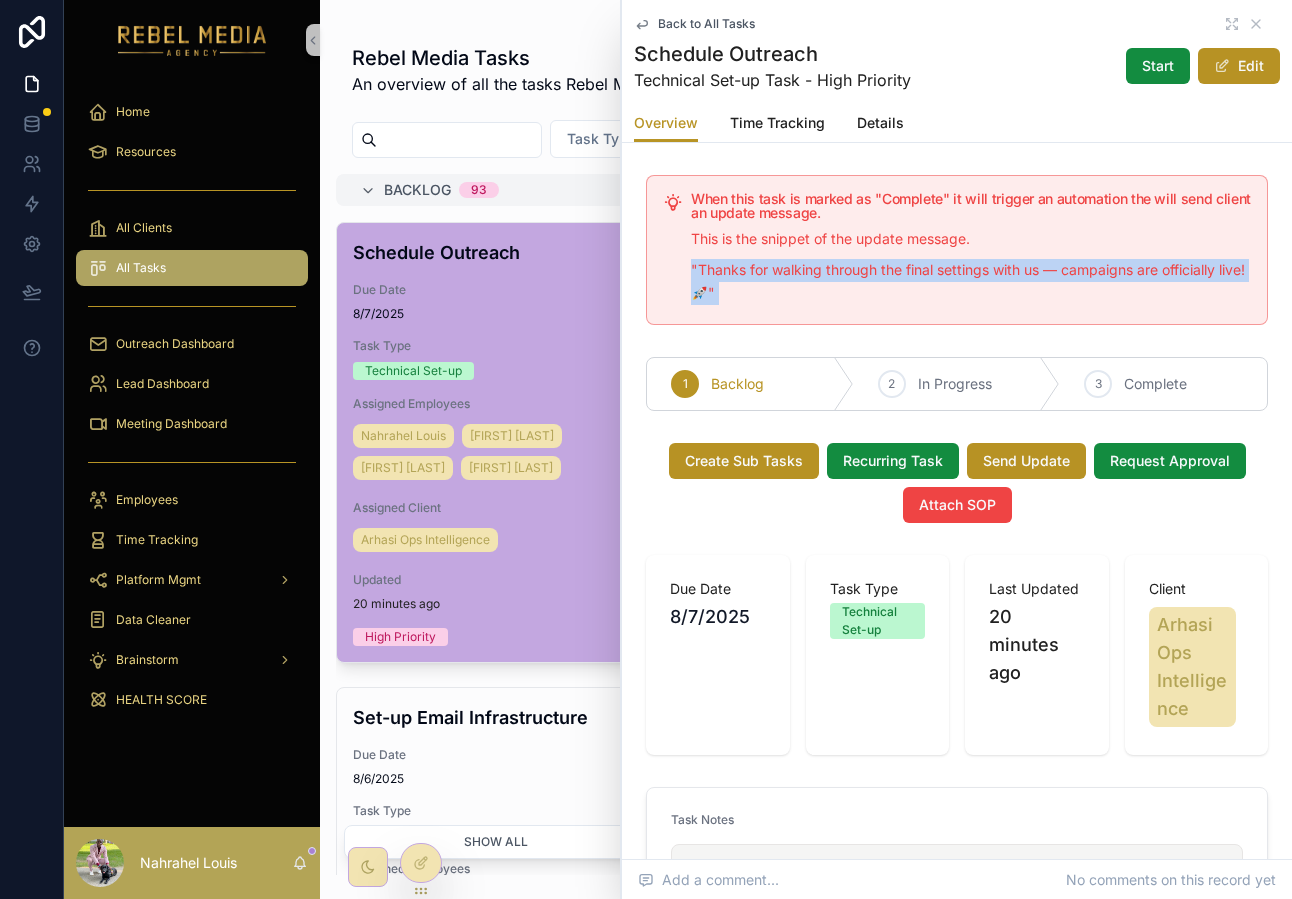 click on ""Thanks for walking through the final settings with us — campaigns are officially live! 🚀"" at bounding box center (971, 282) 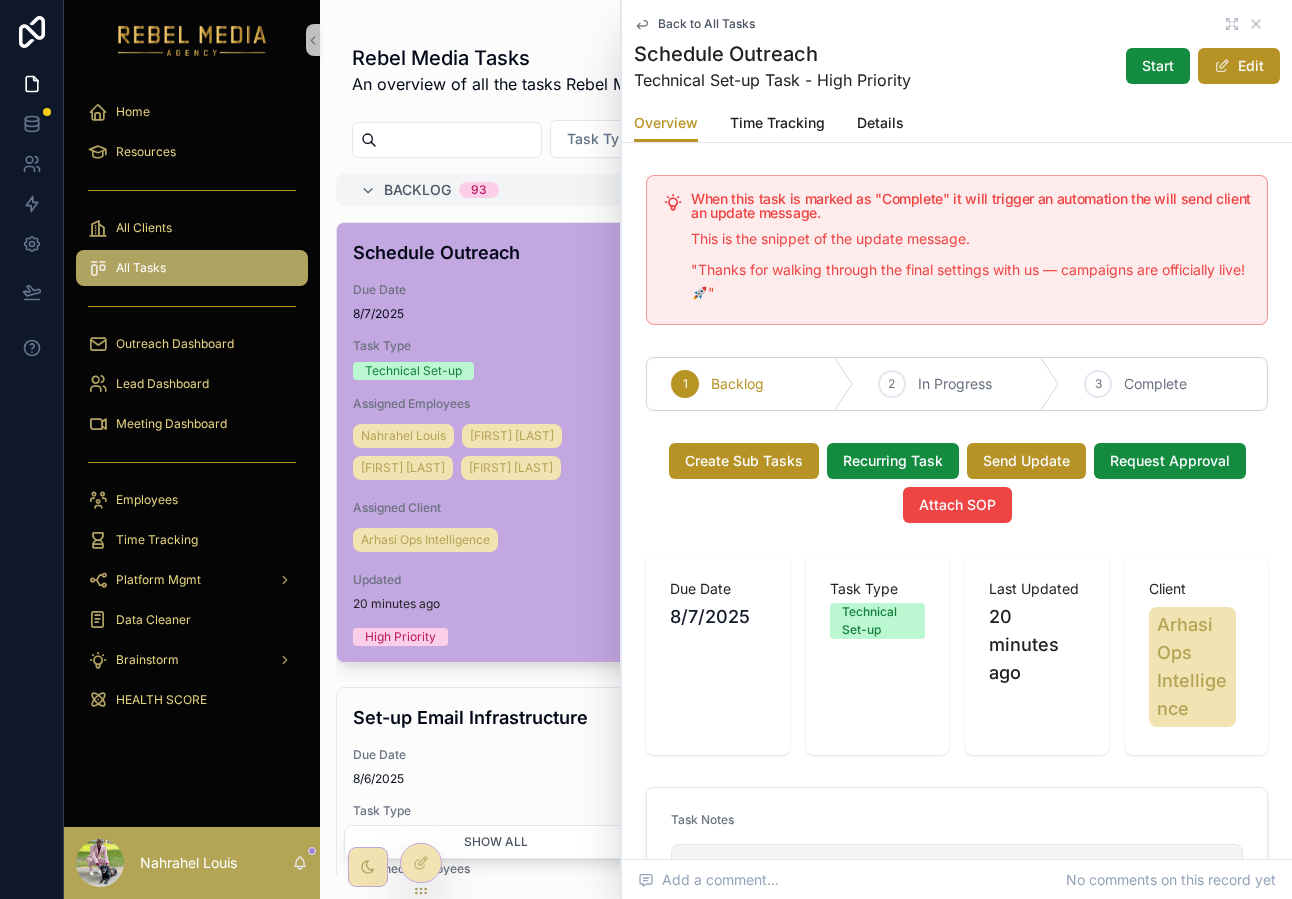 click on ""Thanks for walking through the final settings with us — campaigns are officially live! 🚀"" at bounding box center (971, 282) 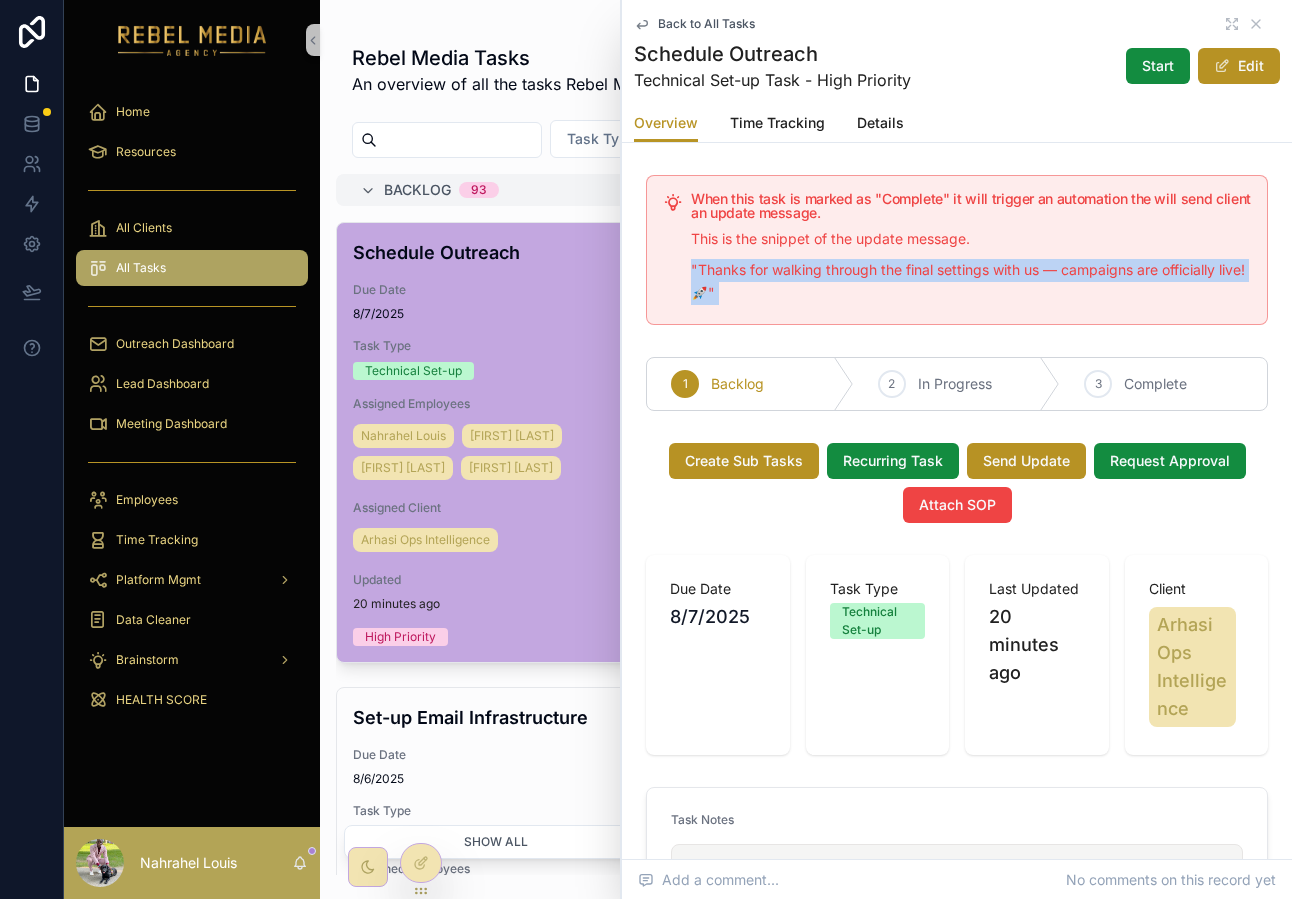 click on ""Thanks for walking through the final settings with us — campaigns are officially live! 🚀"" at bounding box center [971, 282] 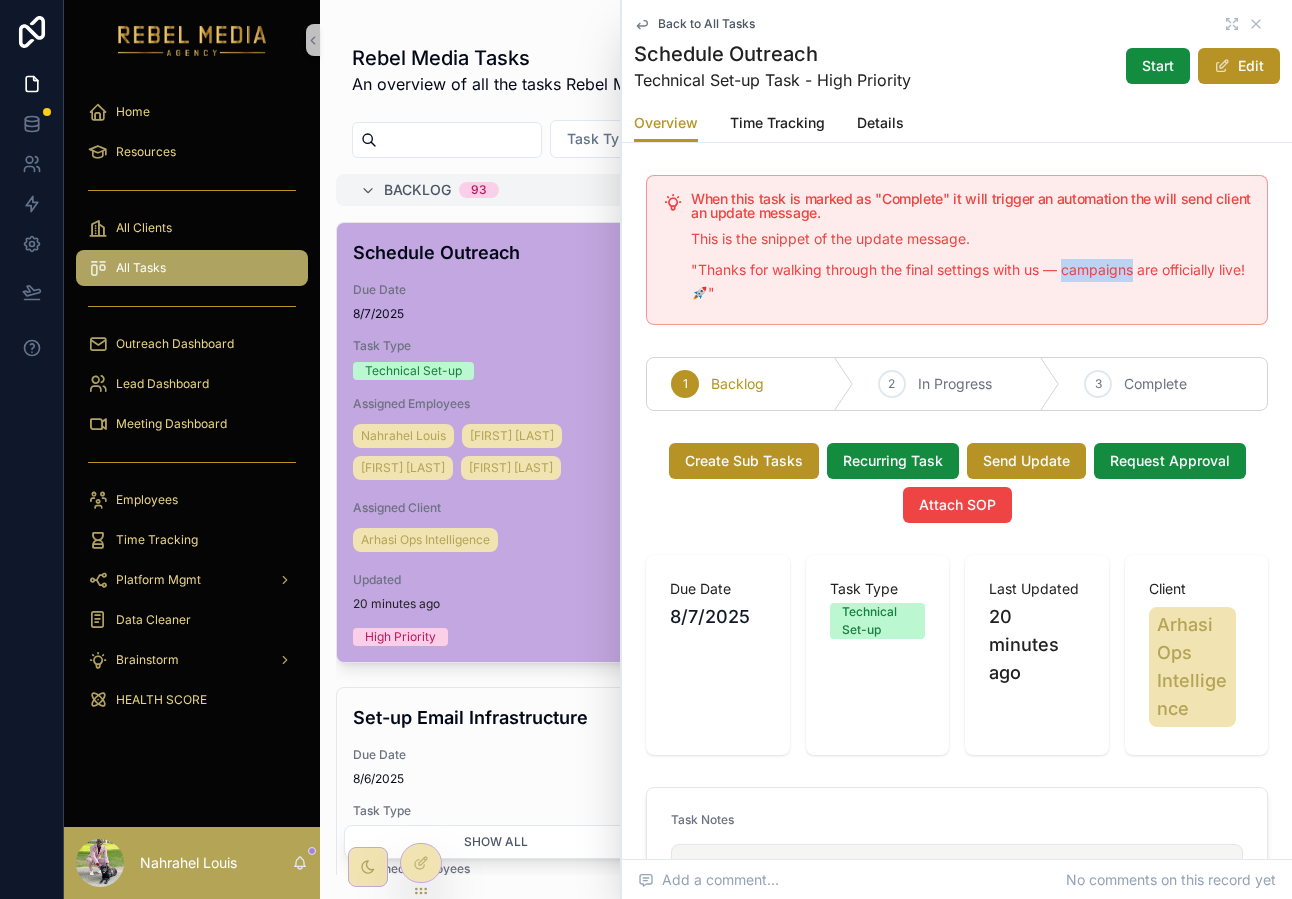 click on ""Thanks for walking through the final settings with us — campaigns are officially live! 🚀"" at bounding box center [971, 282] 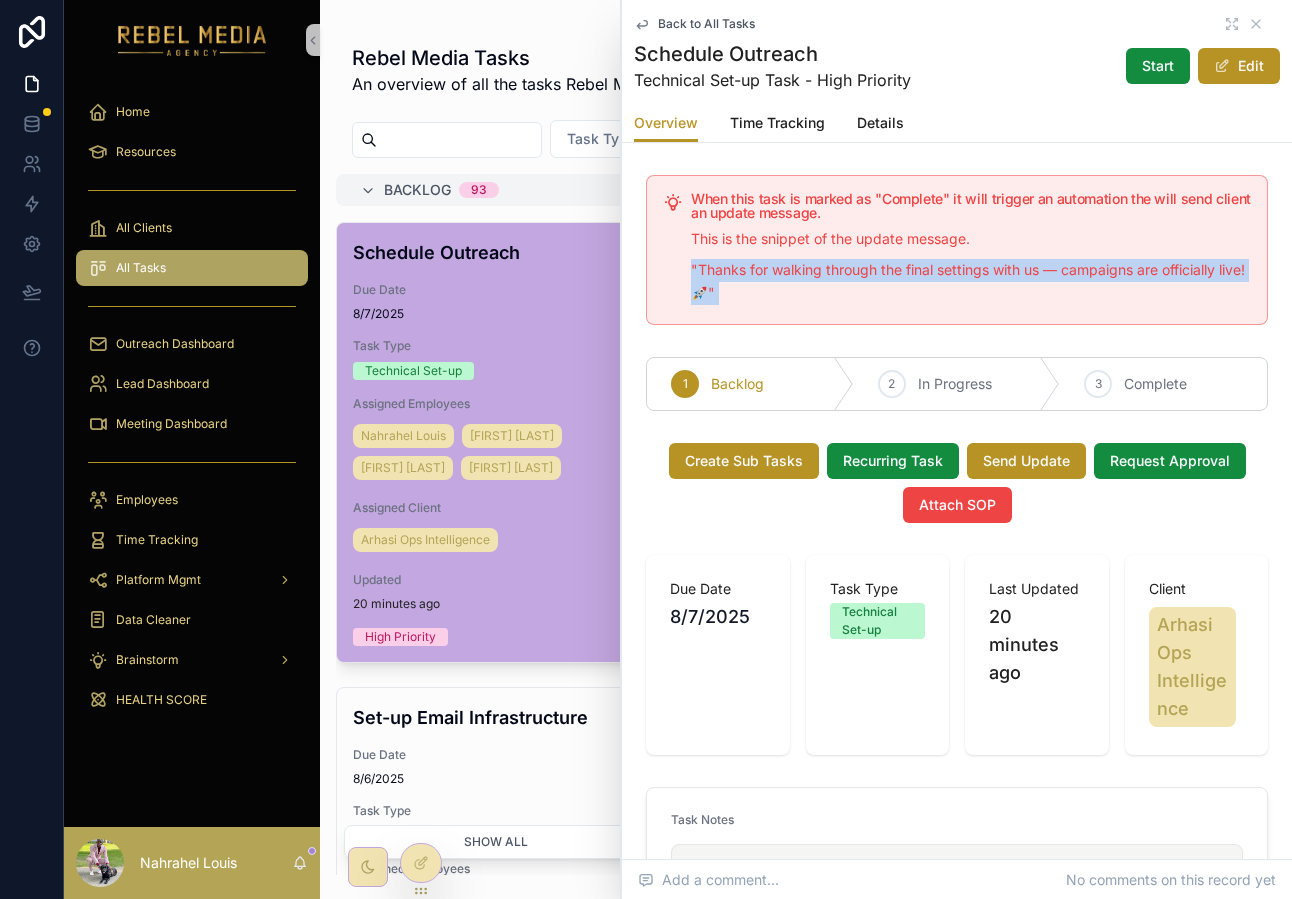 click on ""Thanks for walking through the final settings with us — campaigns are officially live! 🚀"" at bounding box center (971, 282) 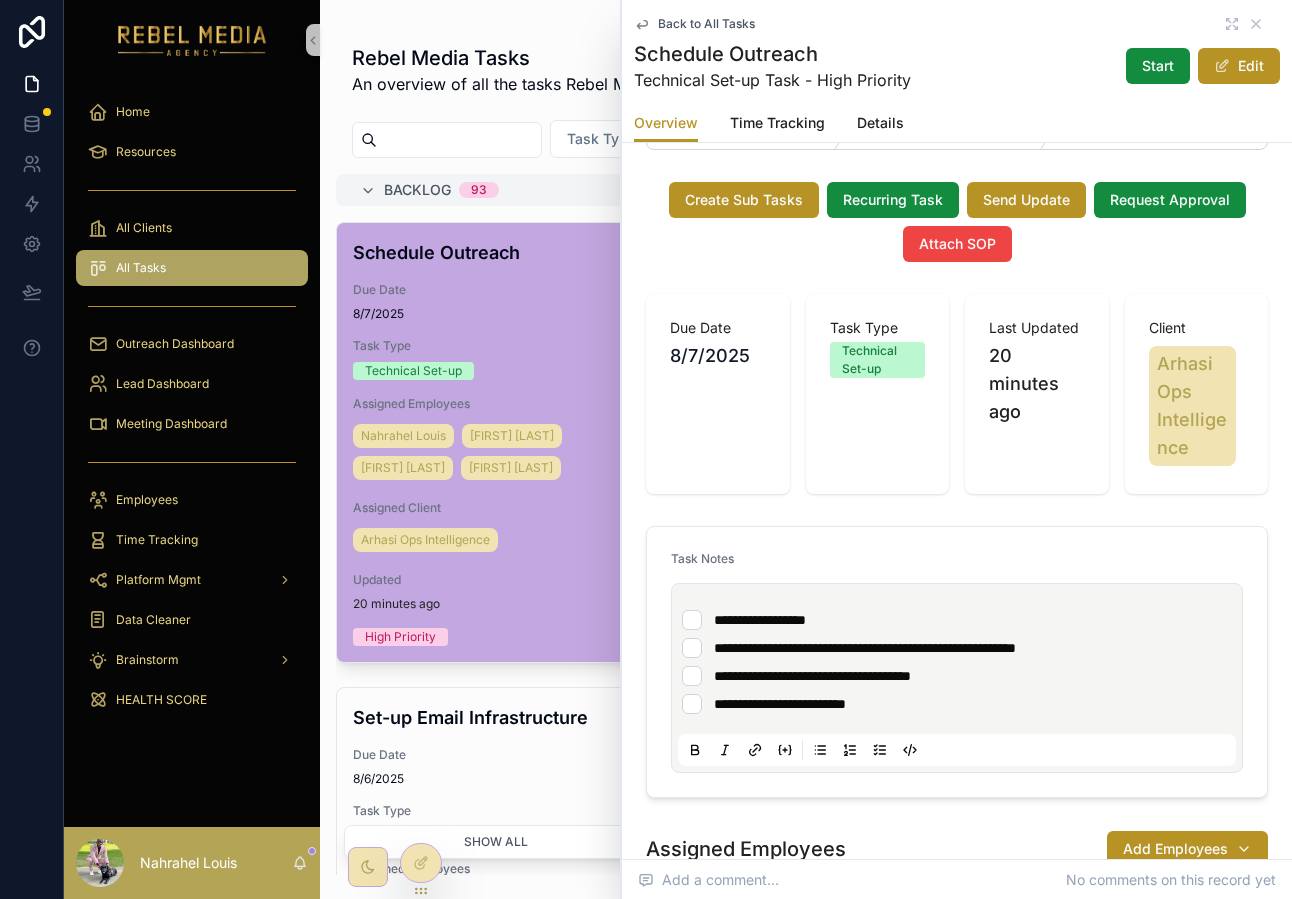 scroll, scrollTop: 328, scrollLeft: 0, axis: vertical 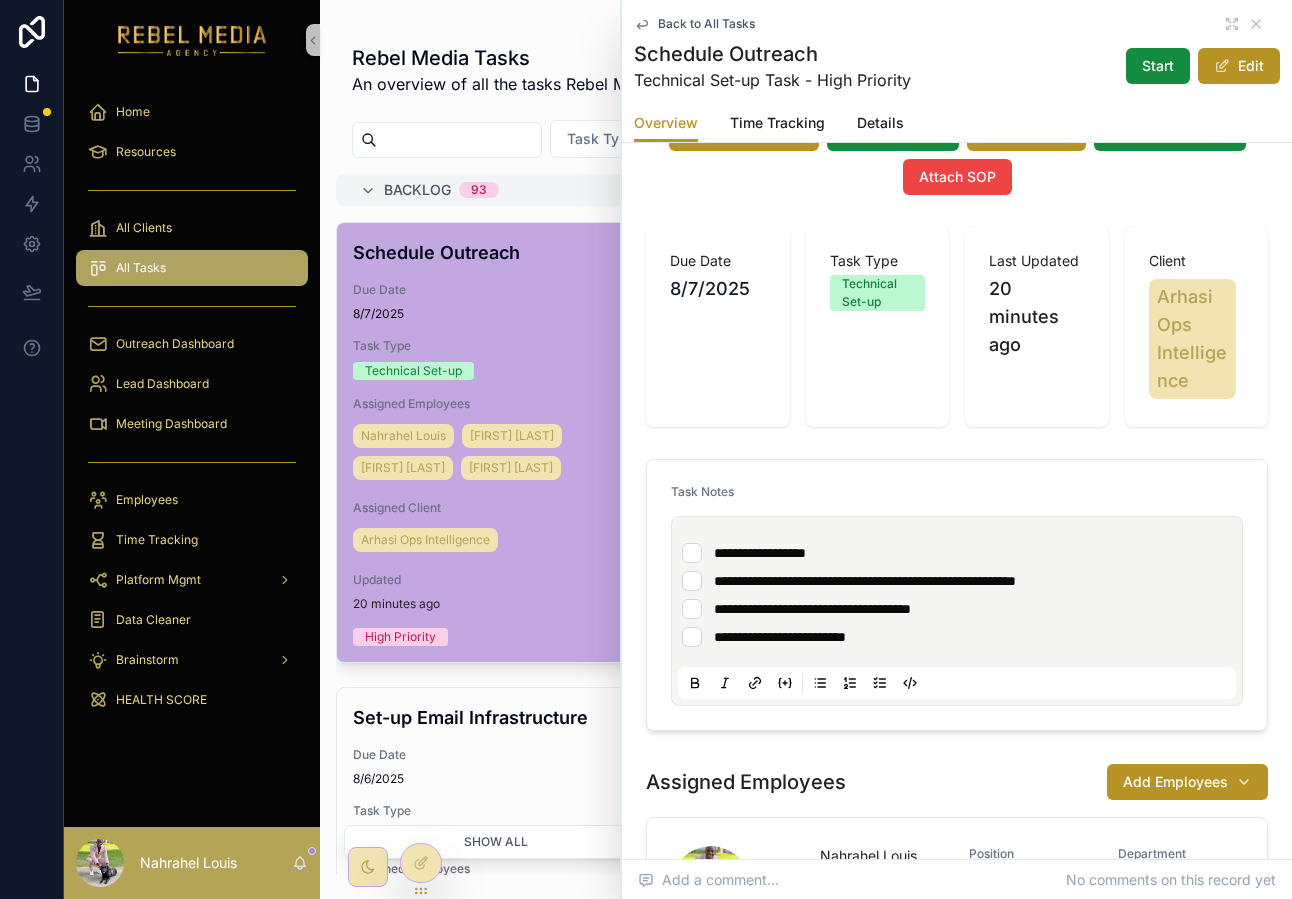 click on "**********" at bounding box center (957, 553) 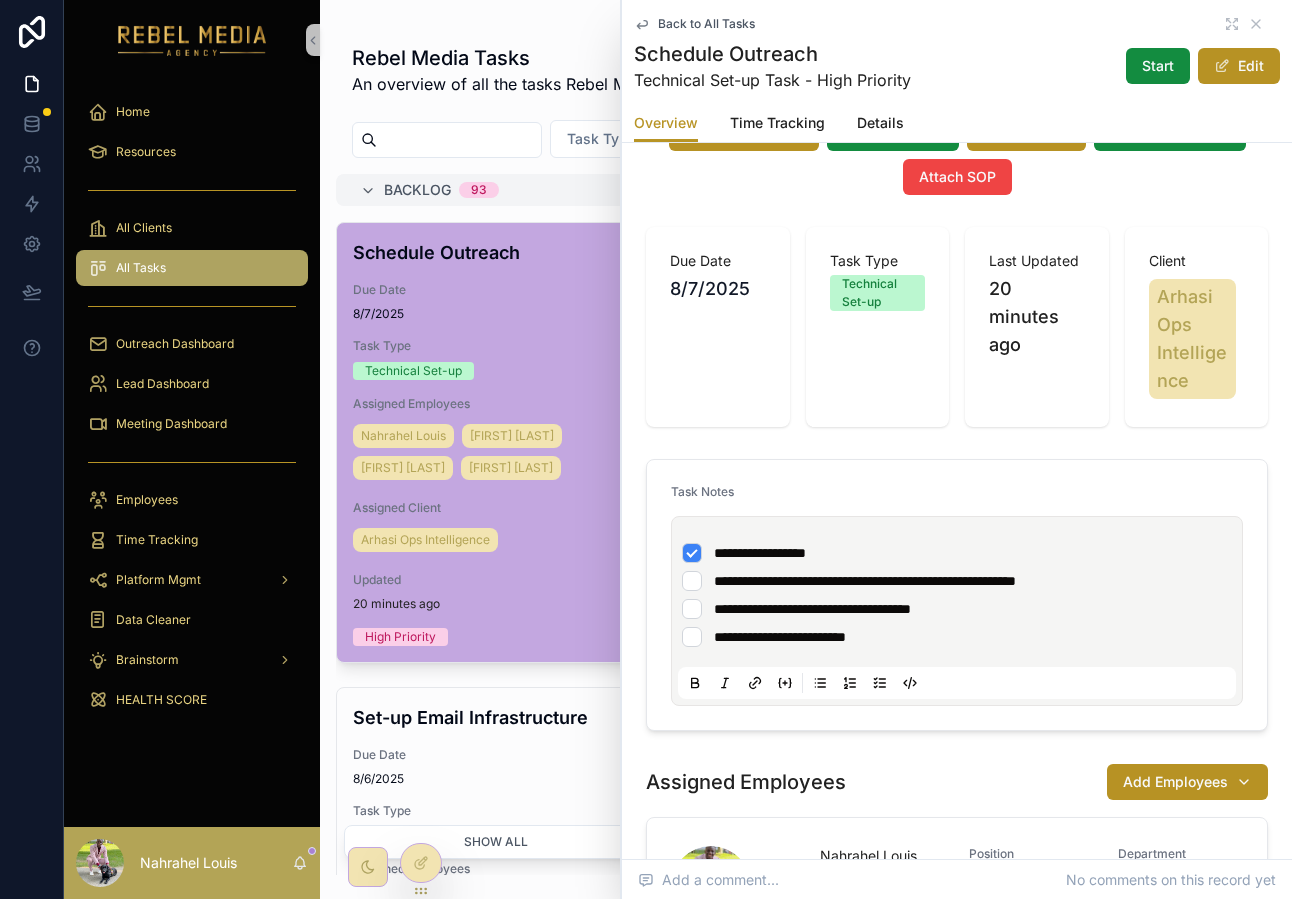 click on "**********" at bounding box center (957, 581) 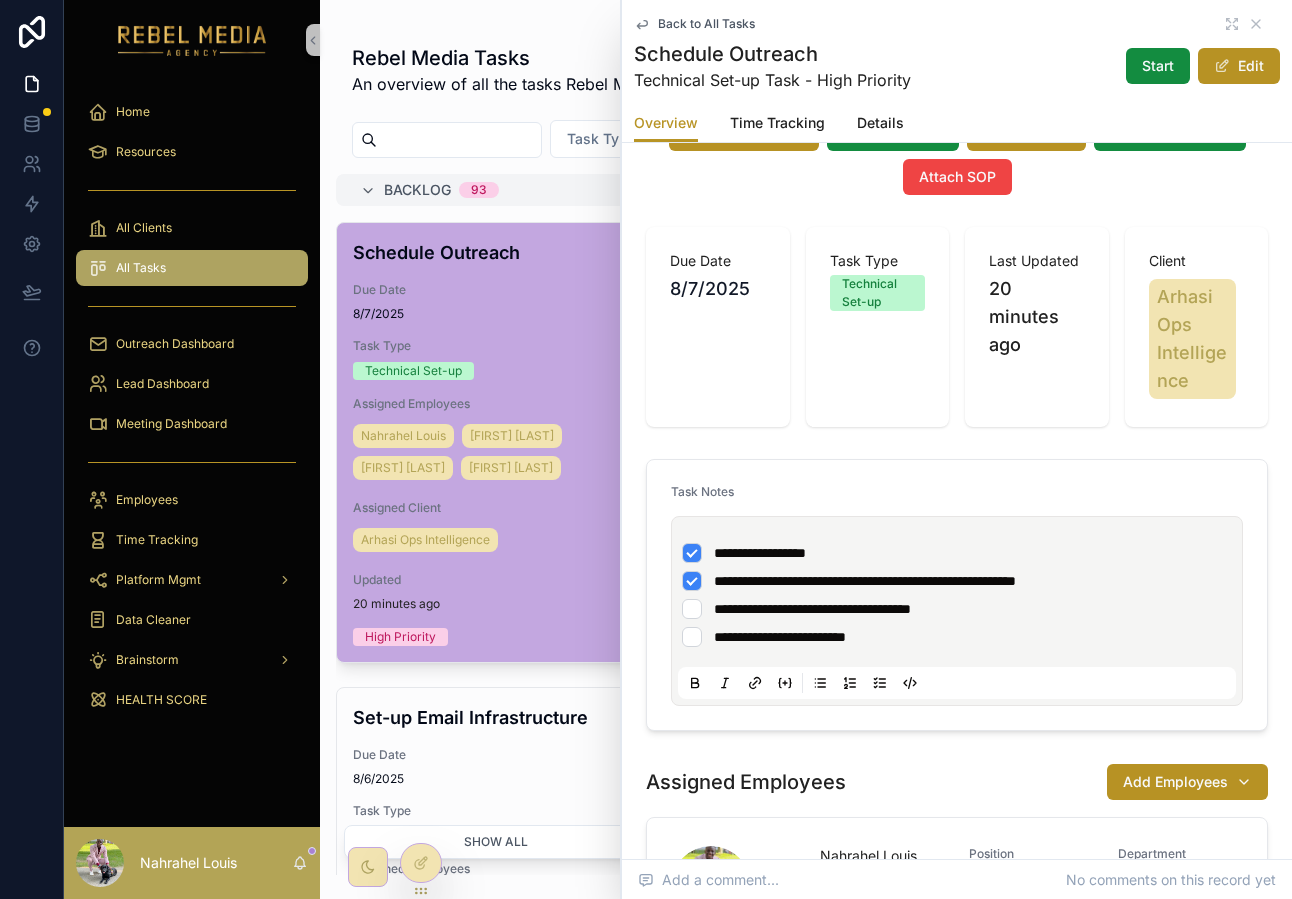 click on "**********" at bounding box center (957, 609) 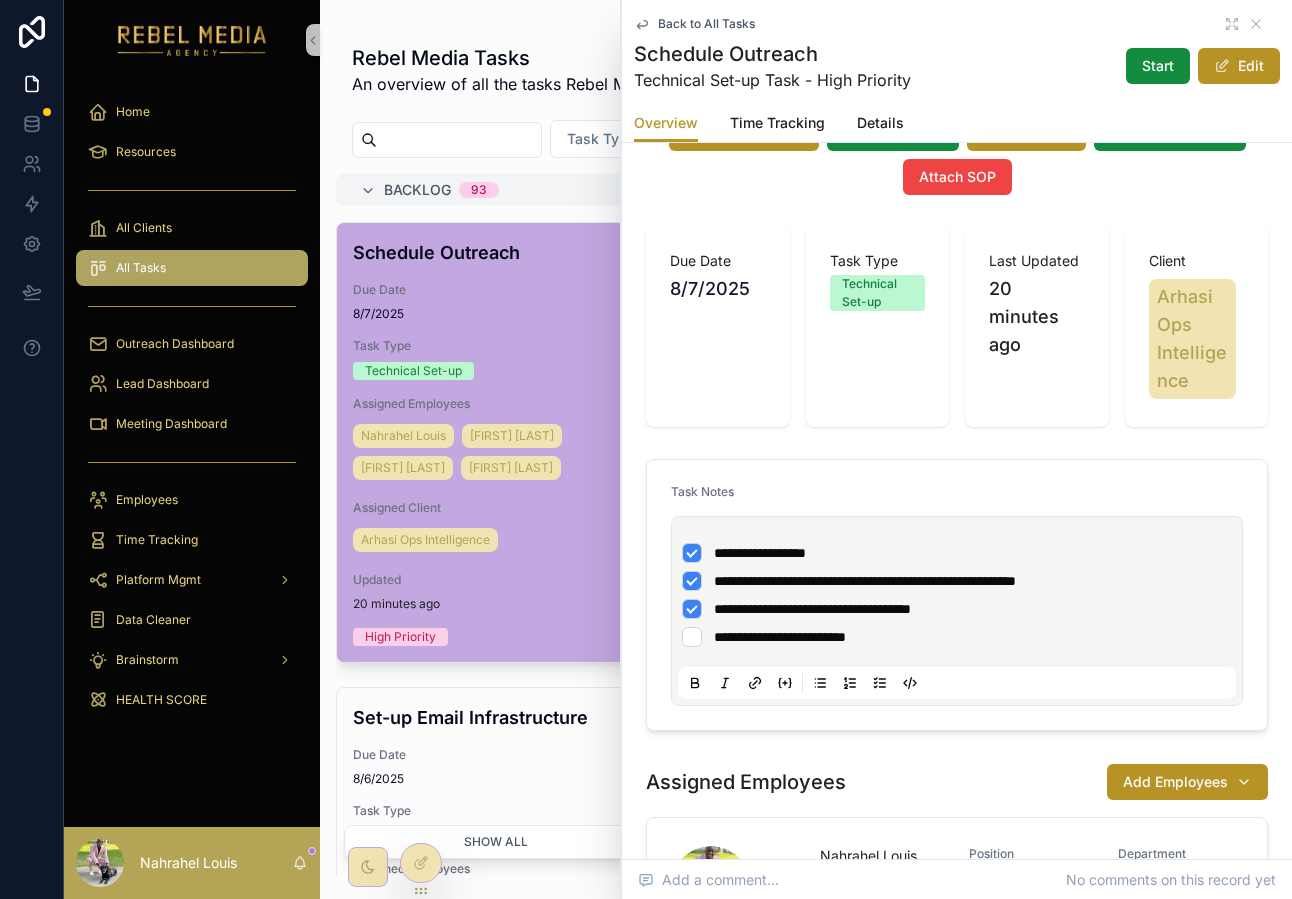 click on "**********" at bounding box center [957, 637] 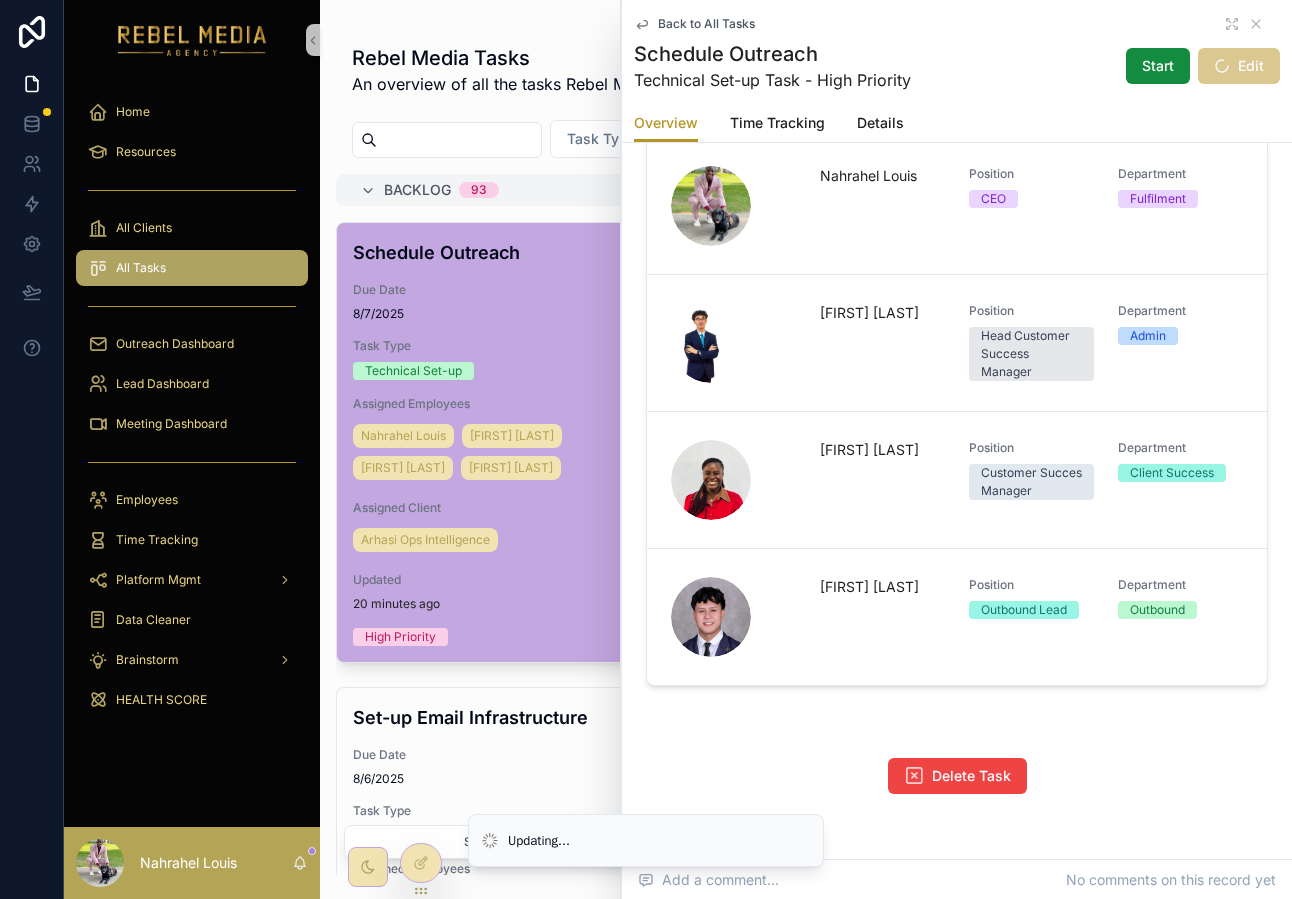 scroll, scrollTop: 0, scrollLeft: 0, axis: both 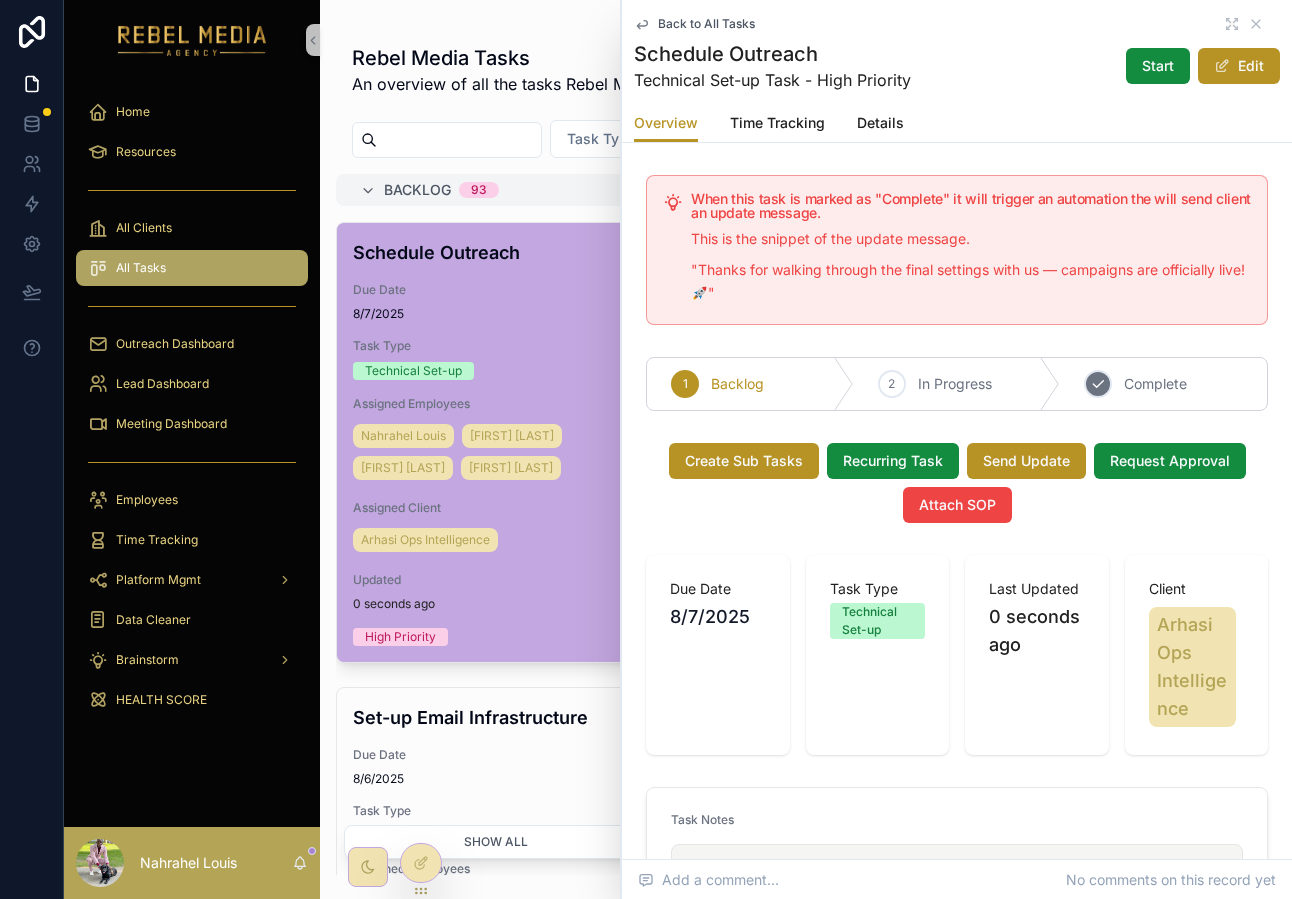 click on "3" at bounding box center (1098, 384) 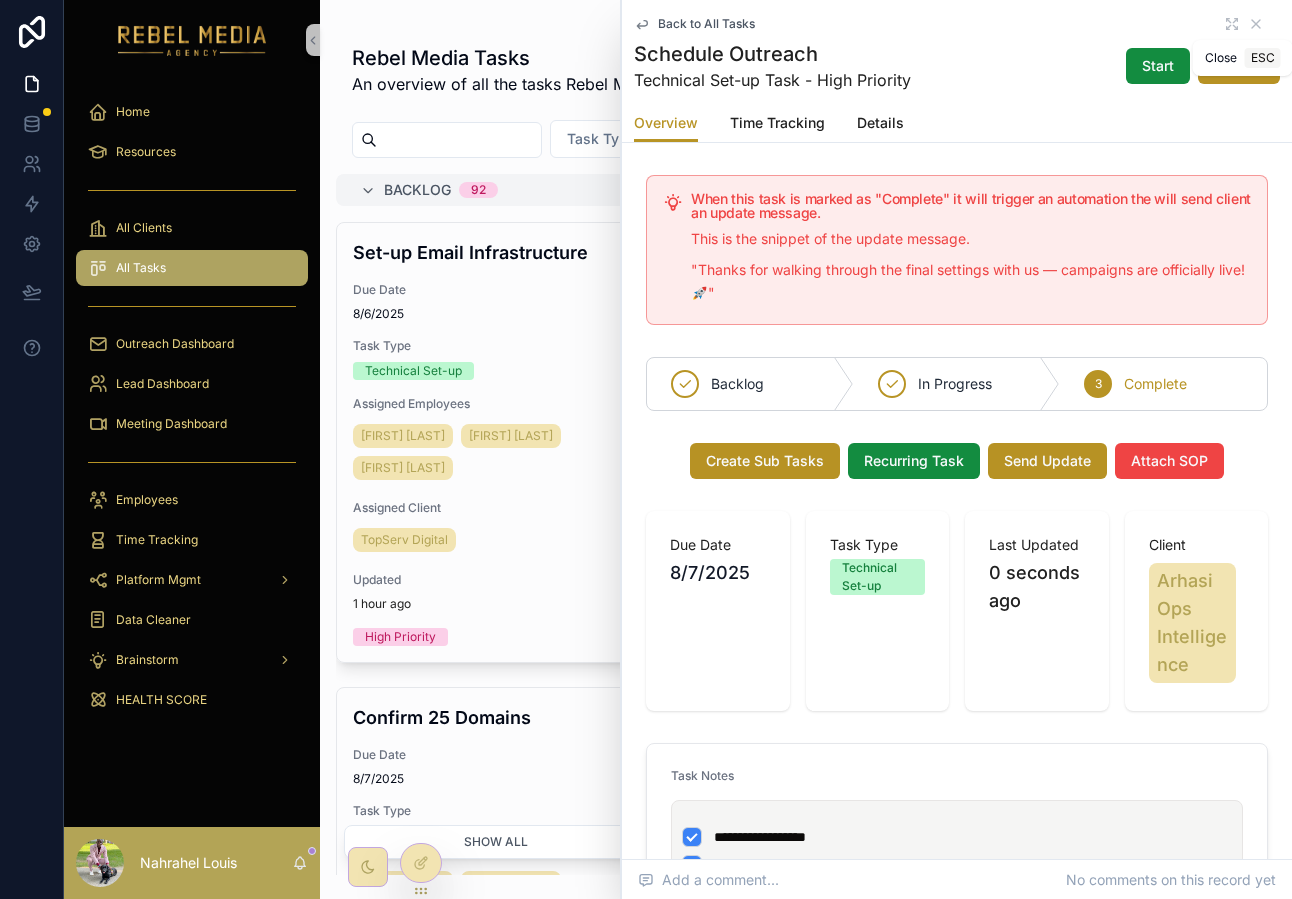 click on "Back to All Tasks" at bounding box center [957, 24] 